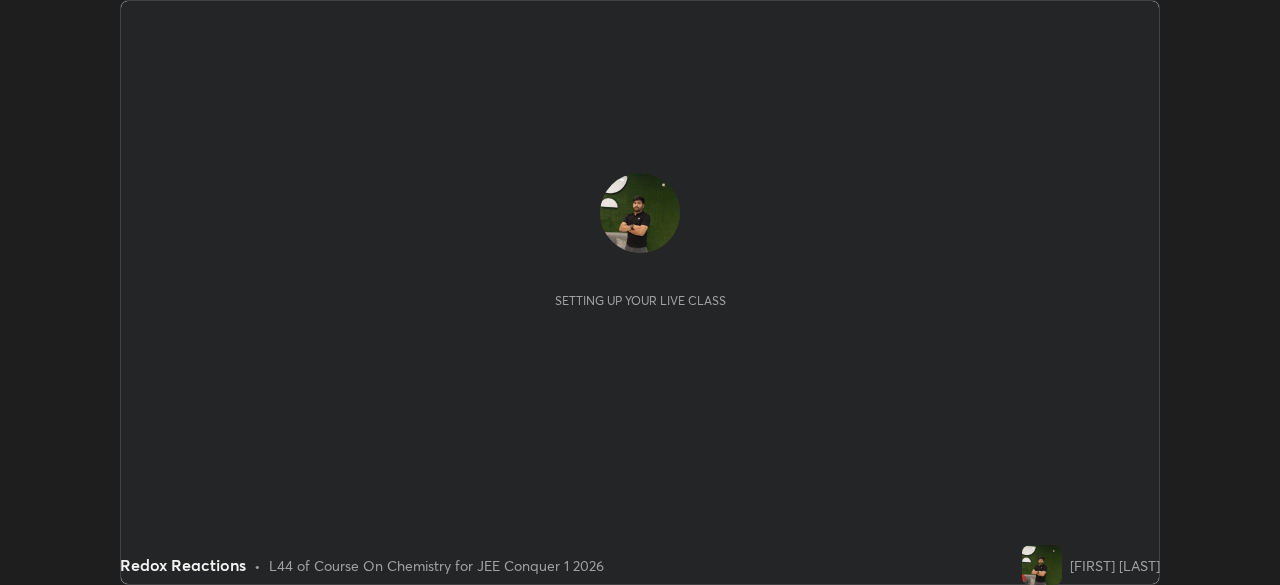 scroll, scrollTop: 0, scrollLeft: 0, axis: both 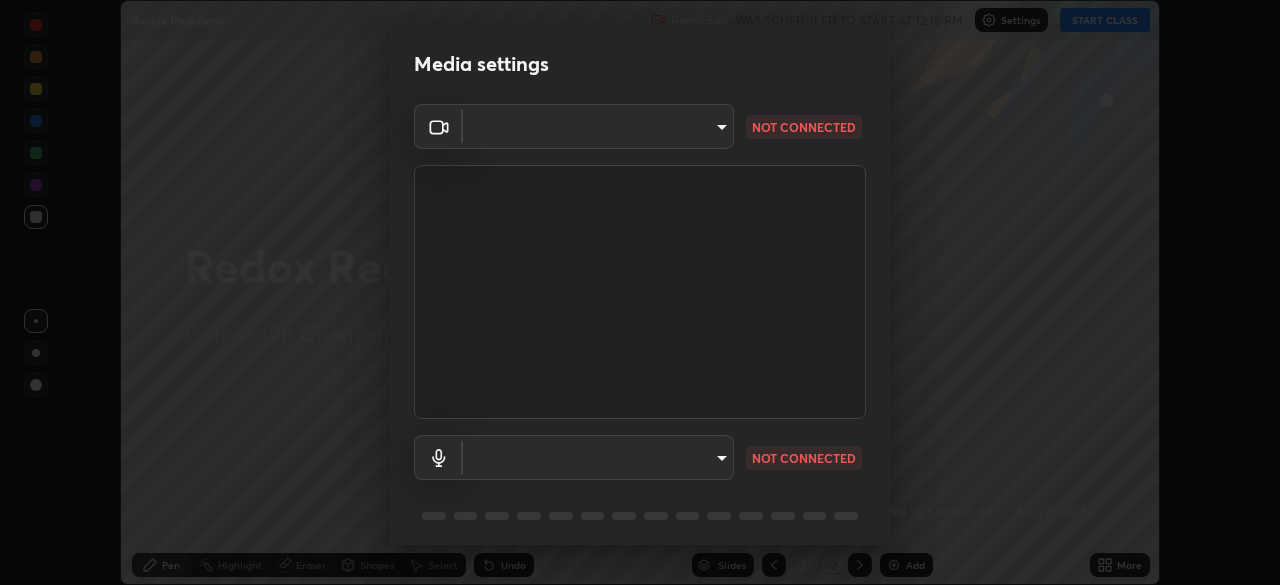 type on "6a58b21e3886260455e3a8f5b68a010b8d66c957dea9152d99a69134fe1af4a5" 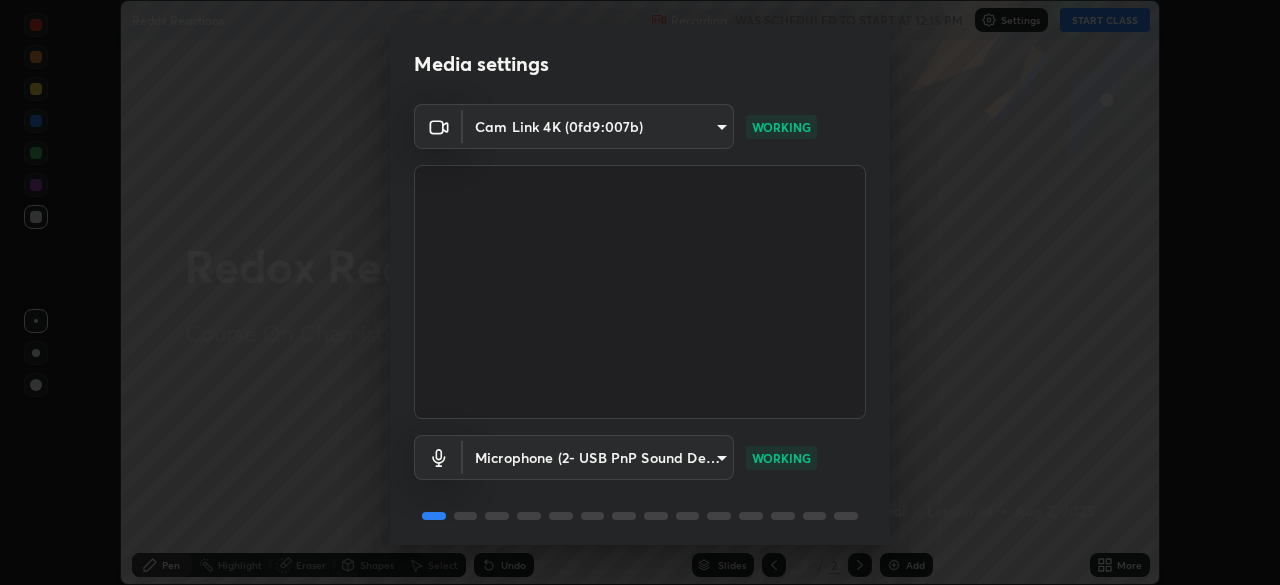 scroll, scrollTop: 71, scrollLeft: 0, axis: vertical 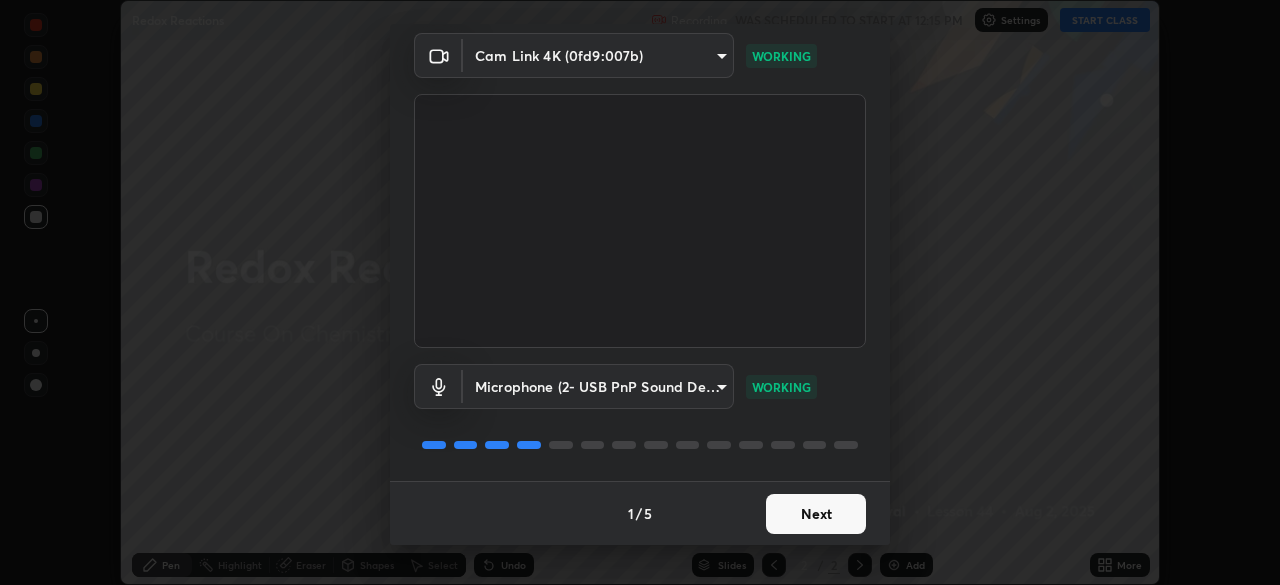 click on "Next" at bounding box center (816, 514) 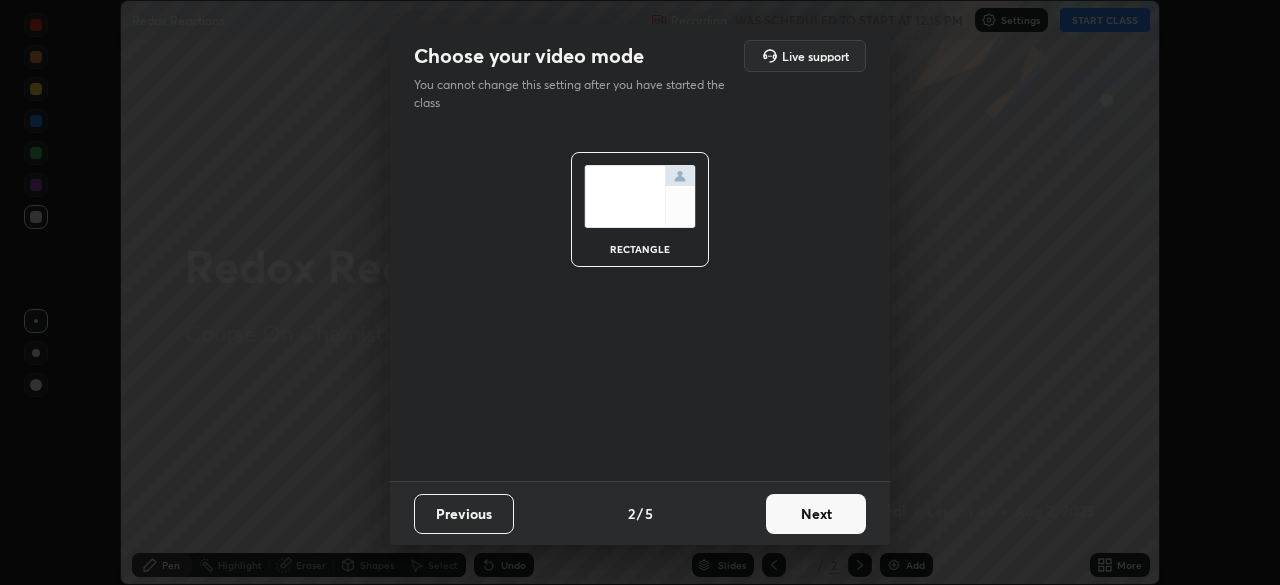 scroll, scrollTop: 0, scrollLeft: 0, axis: both 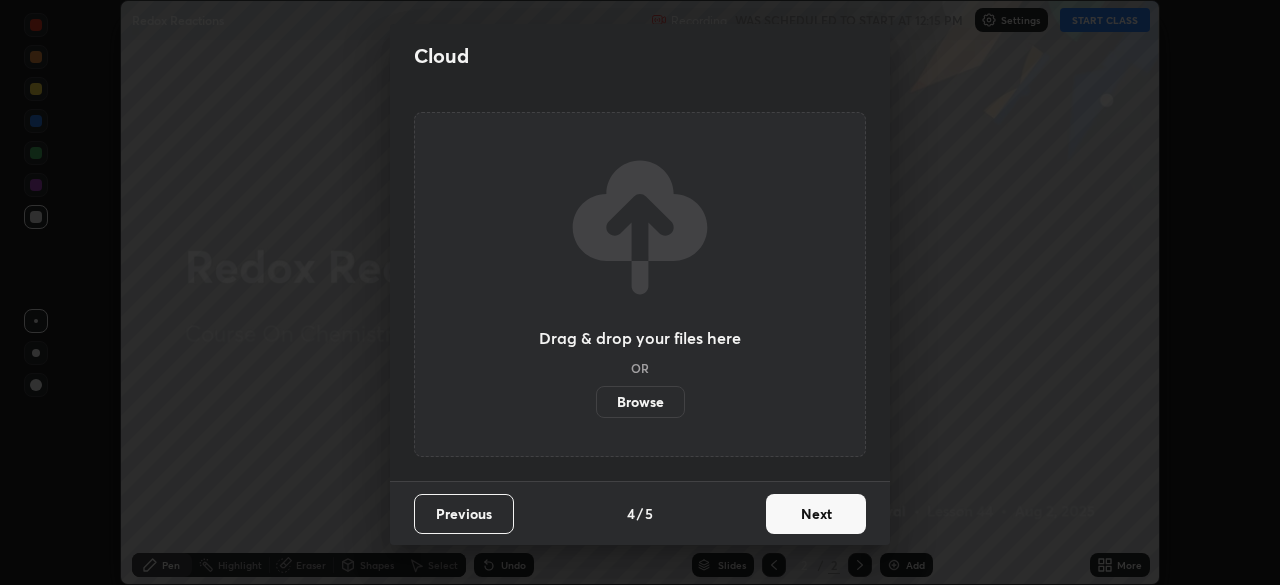 click on "Next" at bounding box center (816, 514) 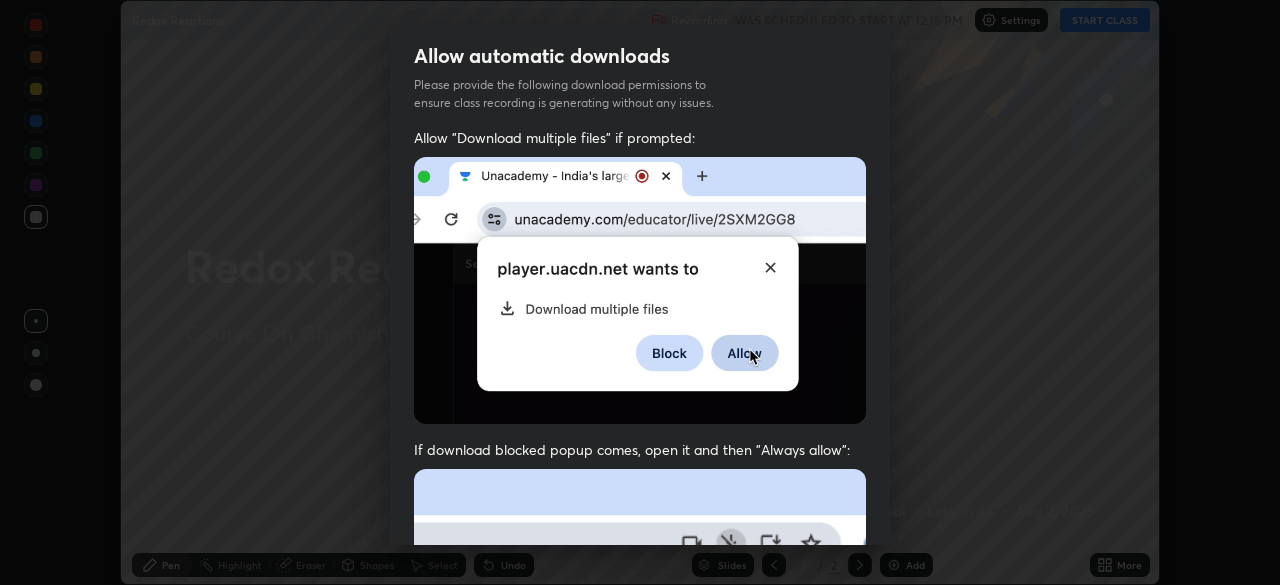click at bounding box center (640, 687) 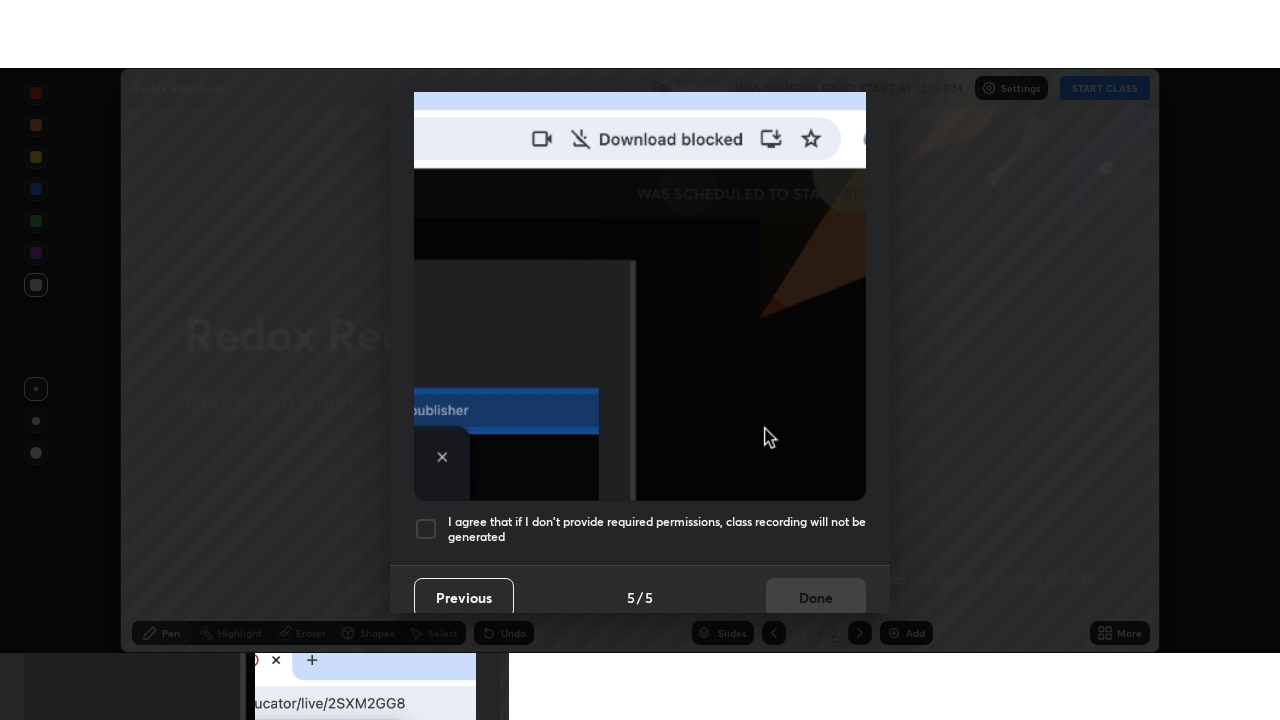 scroll, scrollTop: 479, scrollLeft: 0, axis: vertical 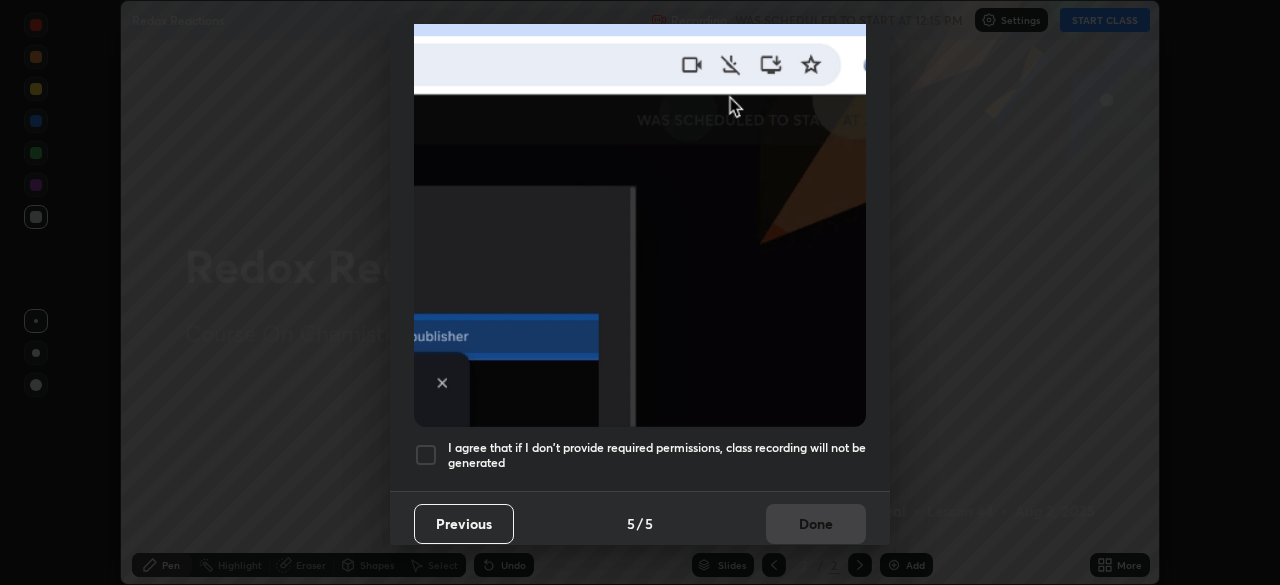 click at bounding box center [426, 455] 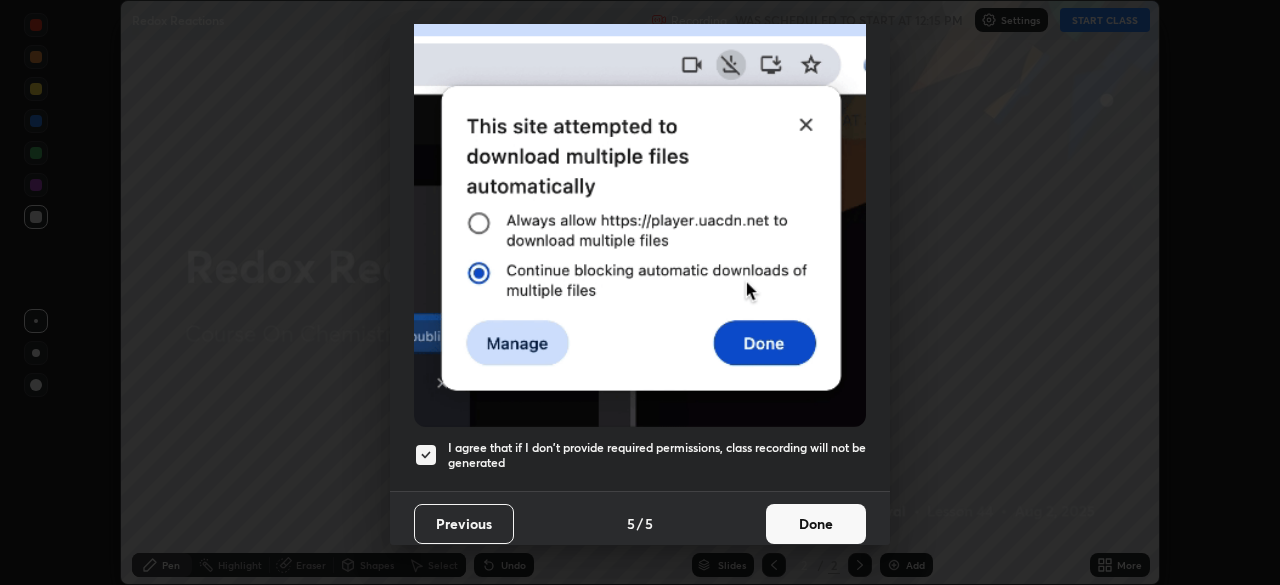 click on "Done" at bounding box center (816, 524) 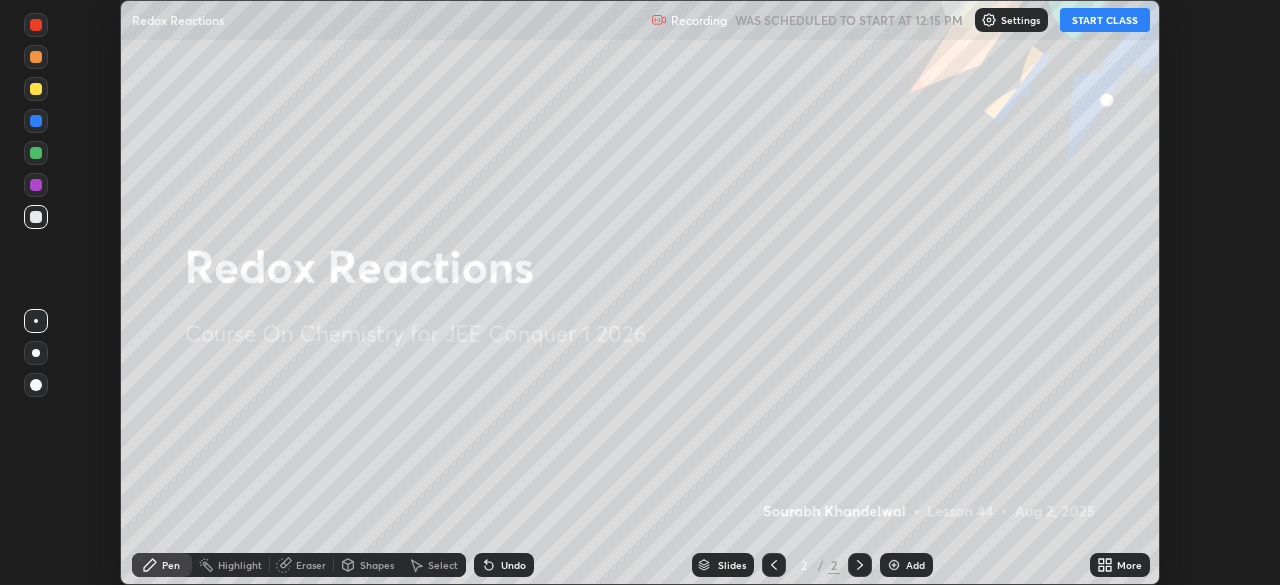 click on "More" at bounding box center (1129, 565) 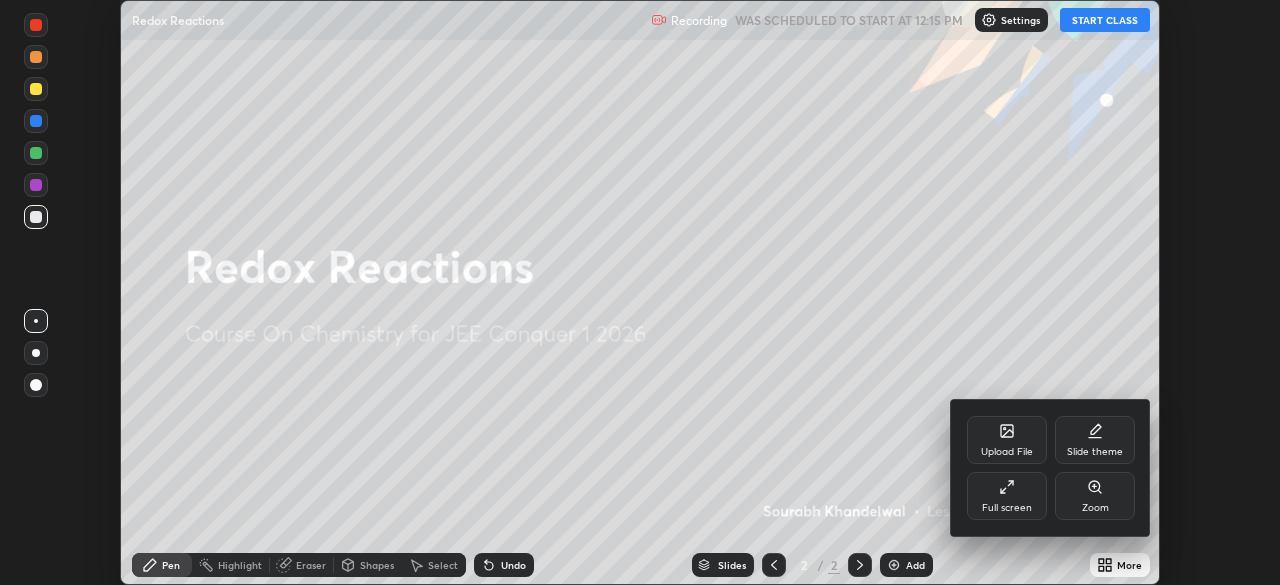 click on "Full screen" at bounding box center [1007, 508] 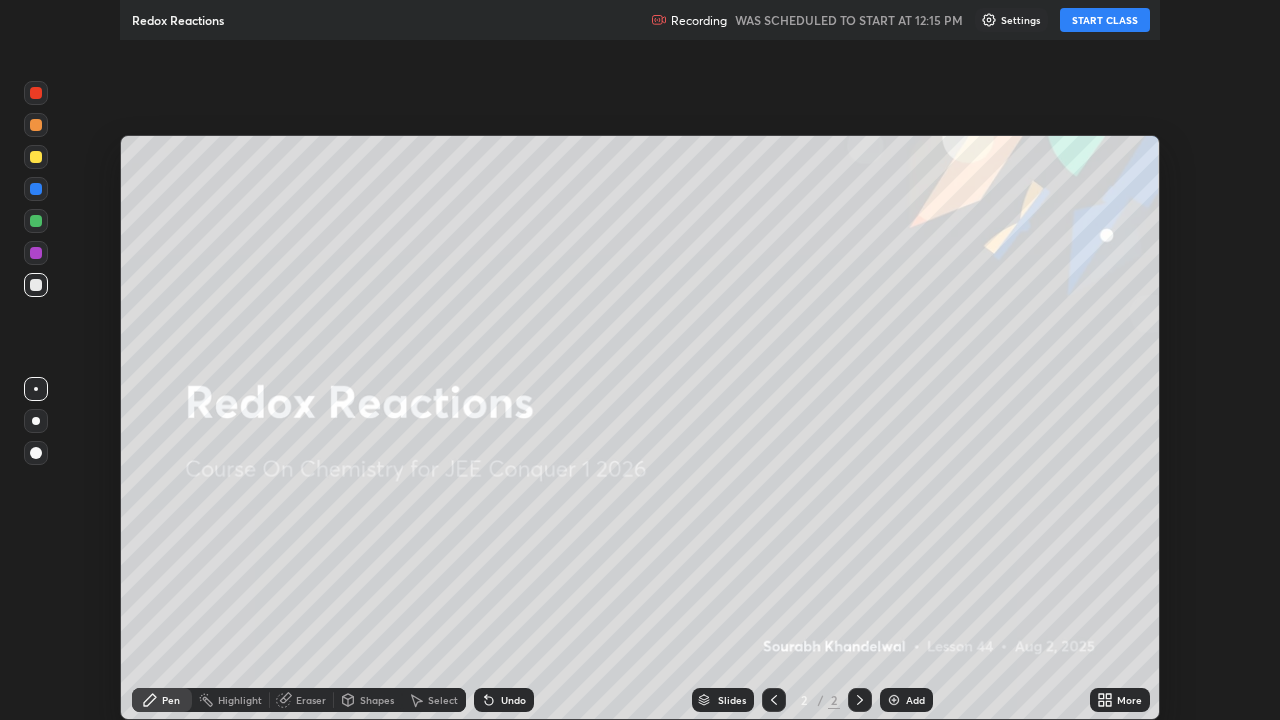 scroll, scrollTop: 99280, scrollLeft: 98720, axis: both 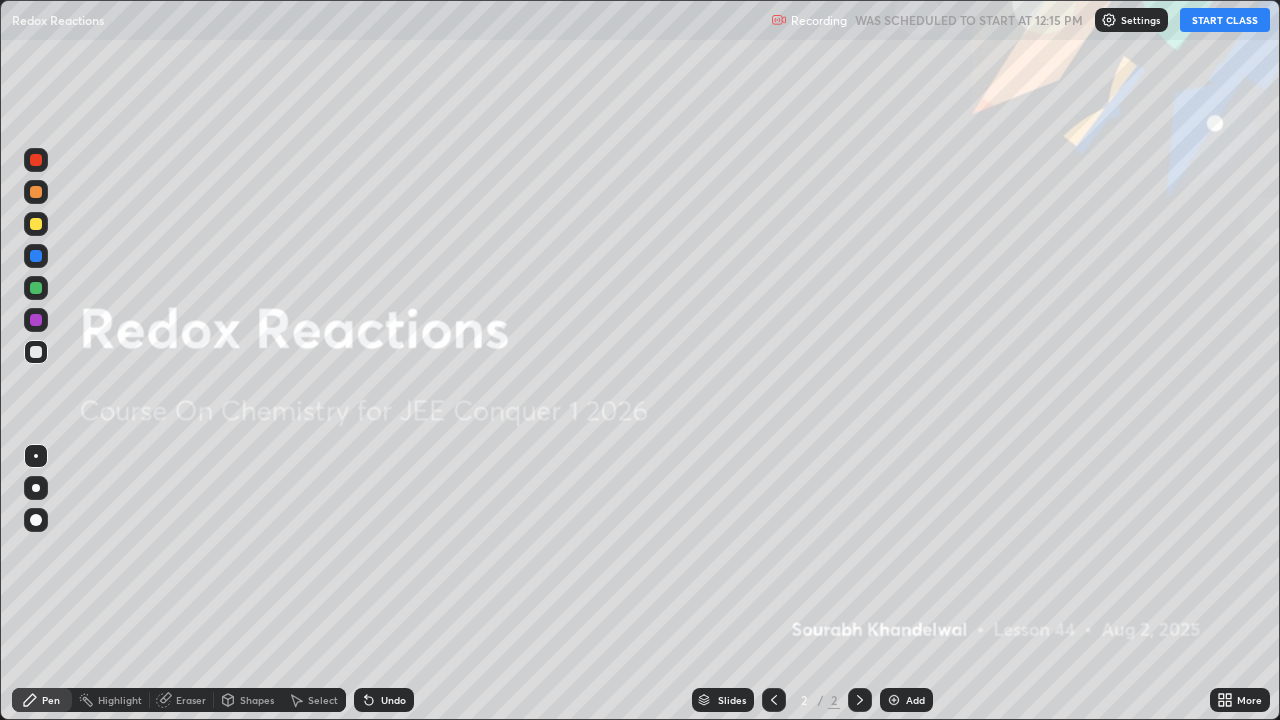 click on "START CLASS" at bounding box center [1225, 20] 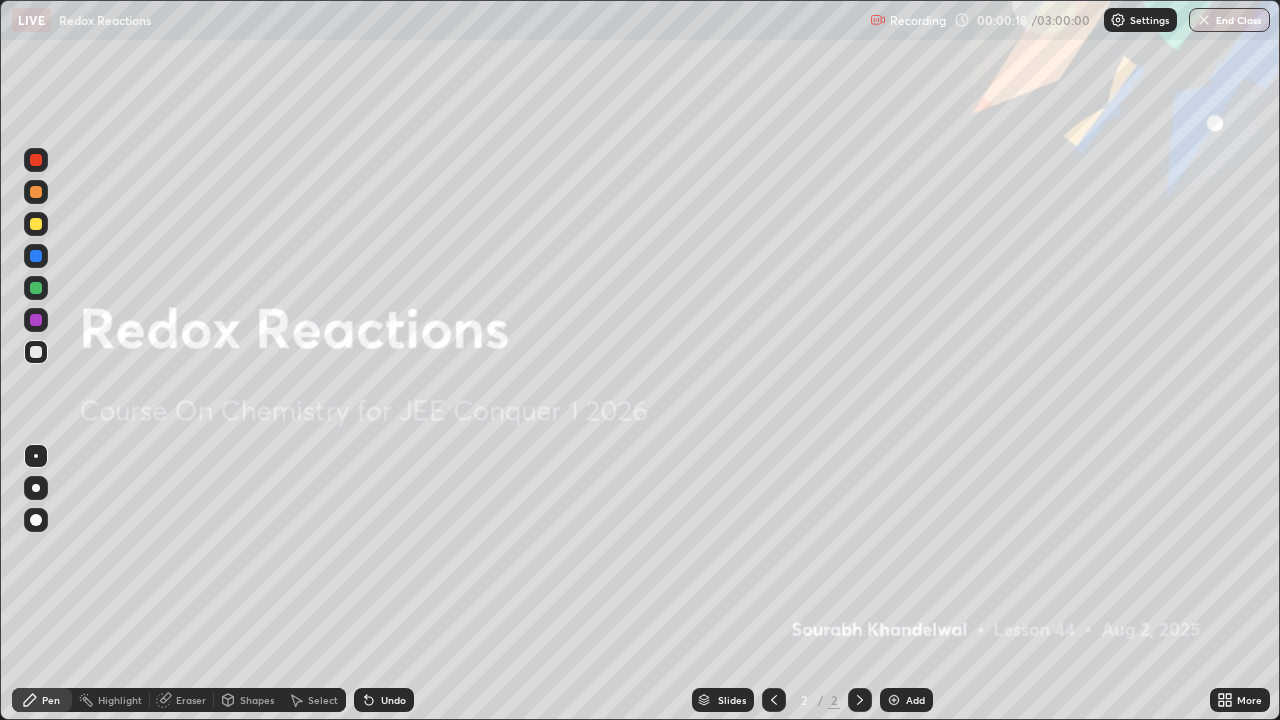 click at bounding box center [894, 700] 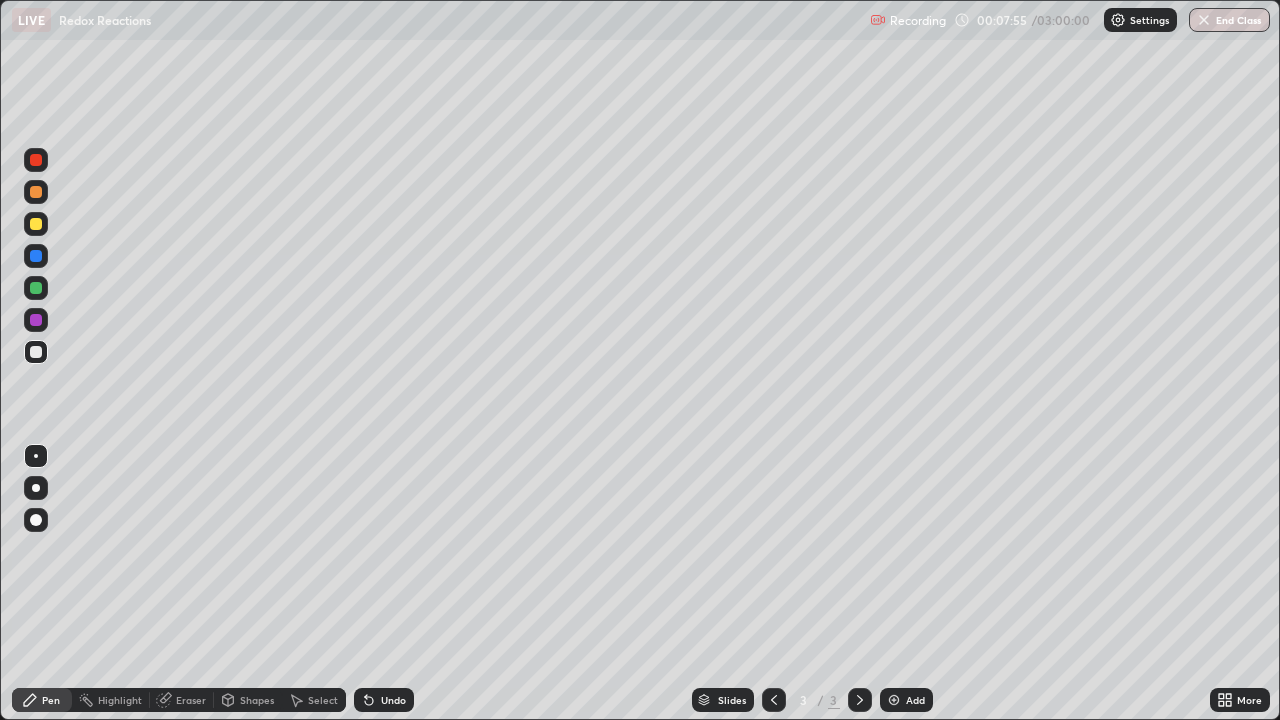 click on "Add" at bounding box center (906, 700) 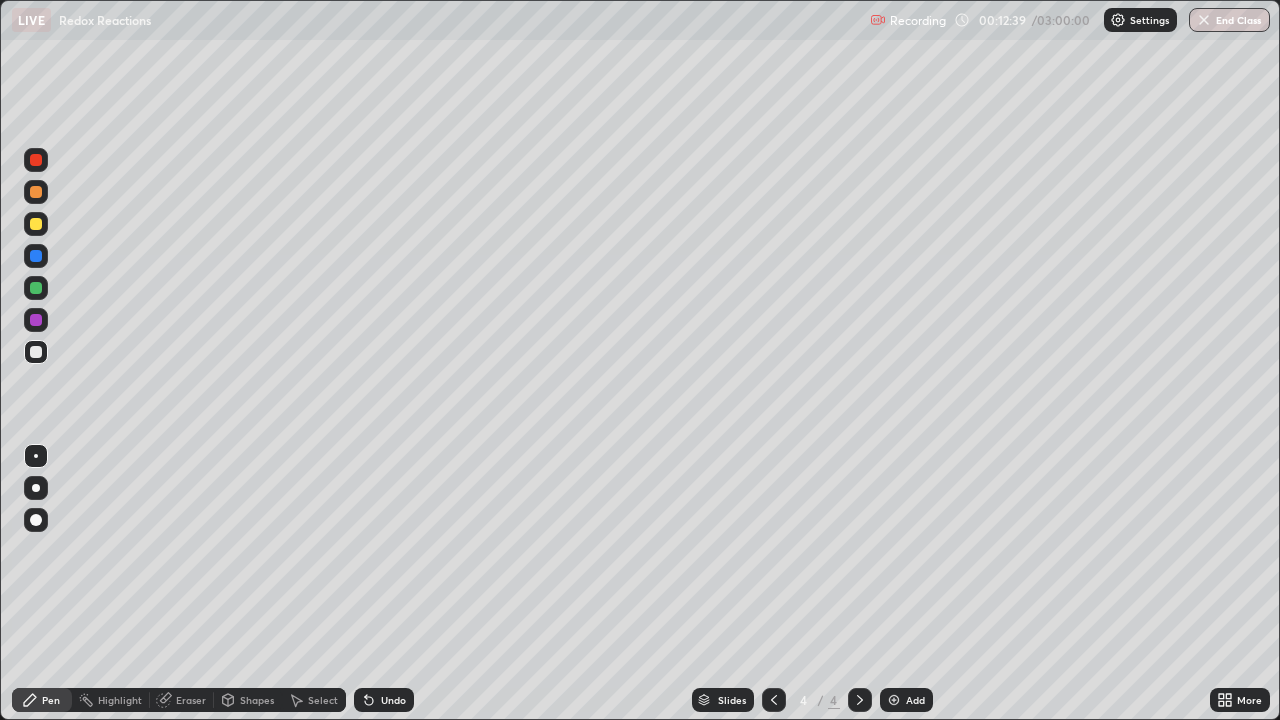 click on "Add" at bounding box center [906, 700] 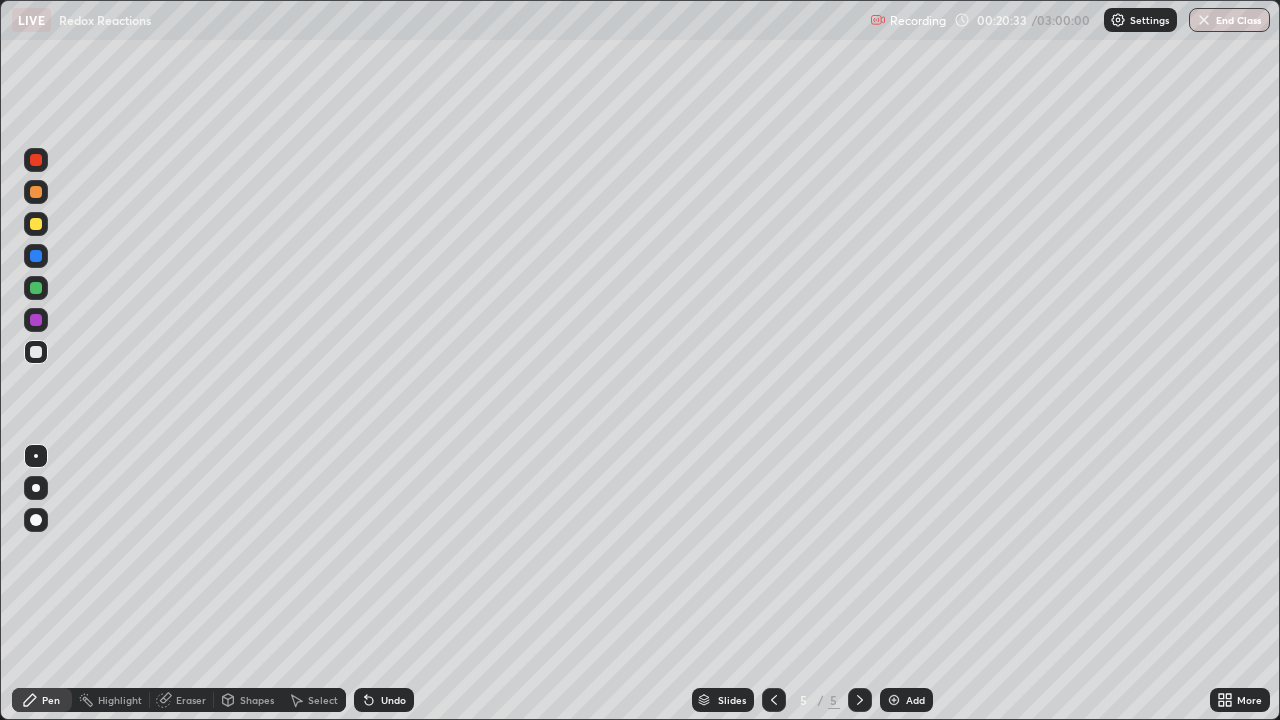 click on "Undo" at bounding box center [384, 700] 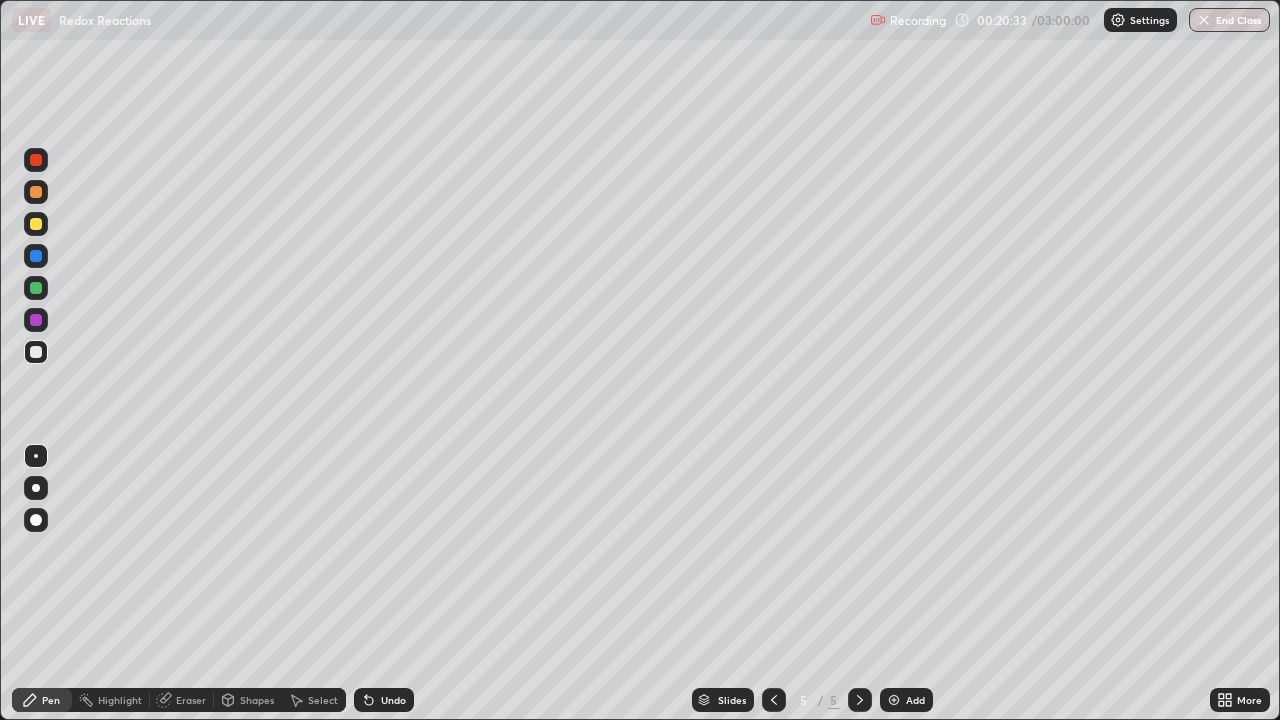 click on "Undo" at bounding box center [393, 700] 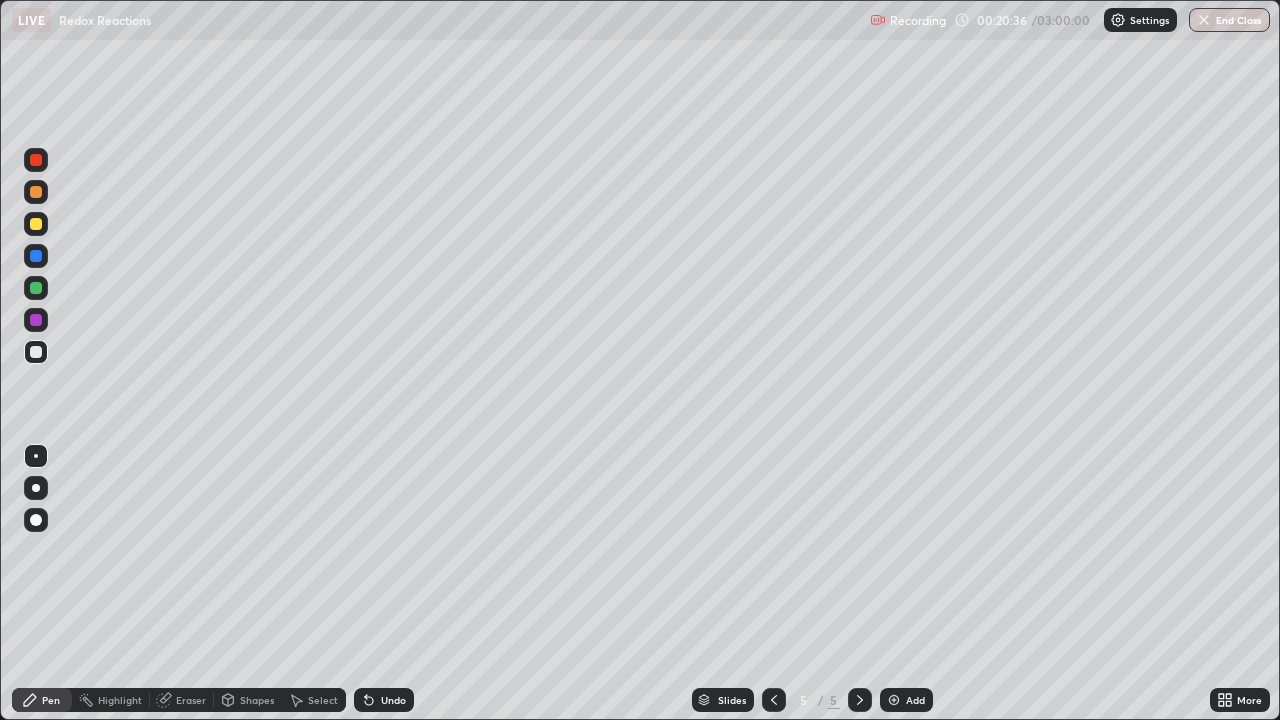 click 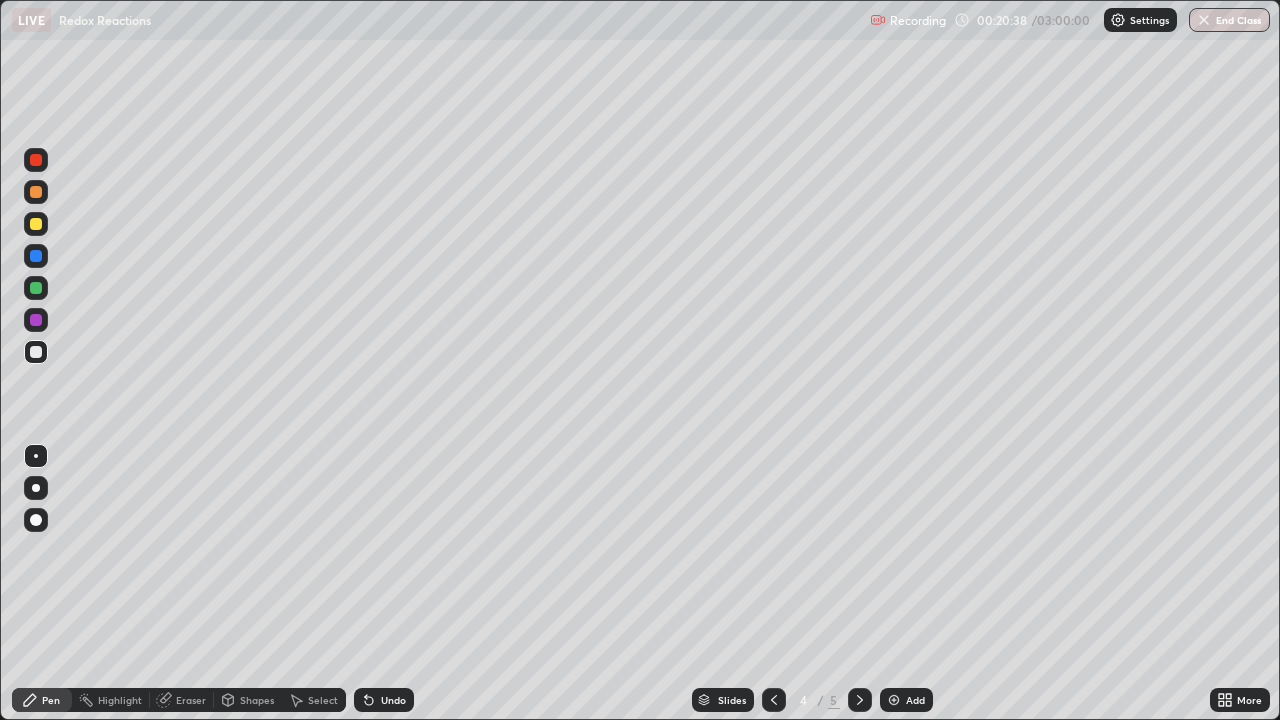 click 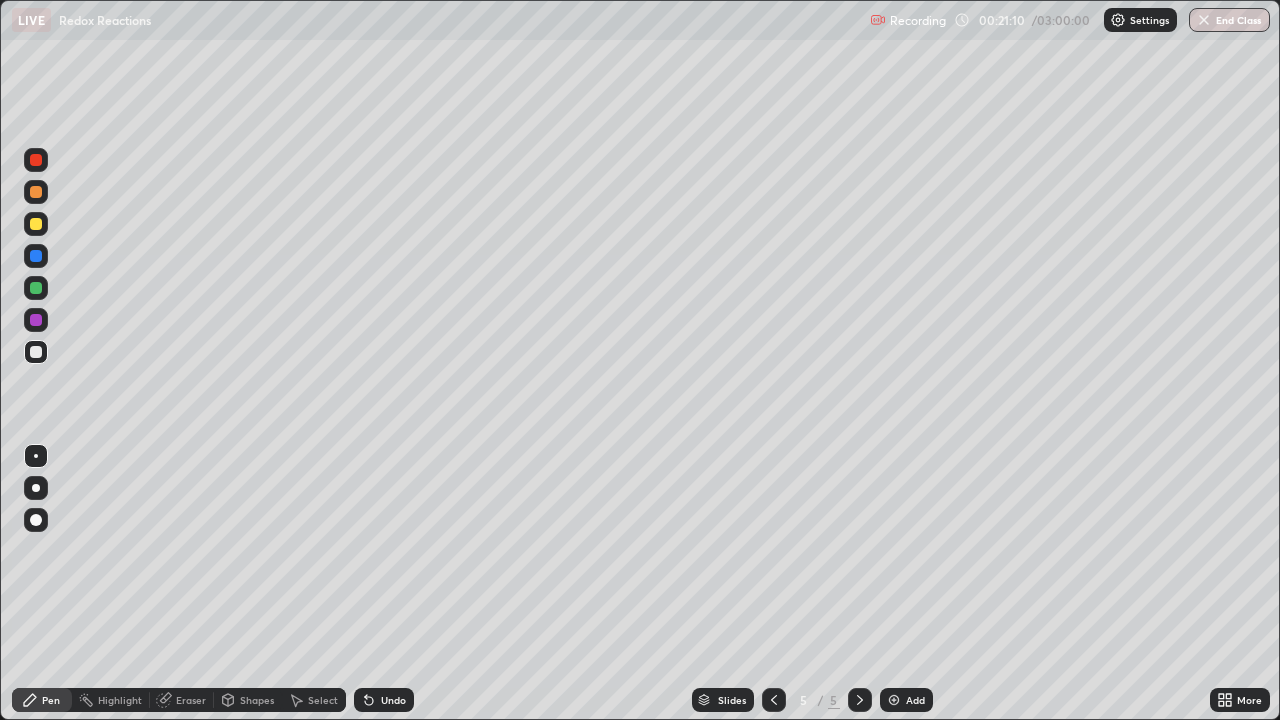 click on "Add" at bounding box center [915, 700] 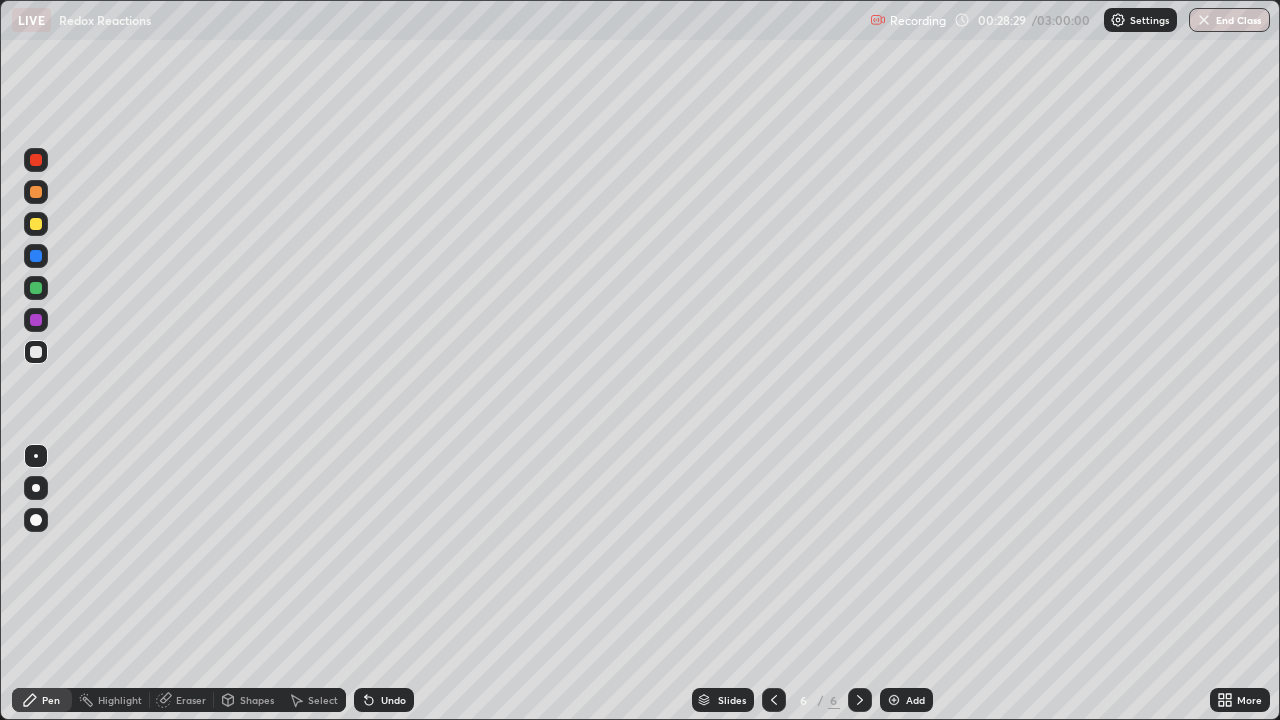 click on "Eraser" at bounding box center (191, 700) 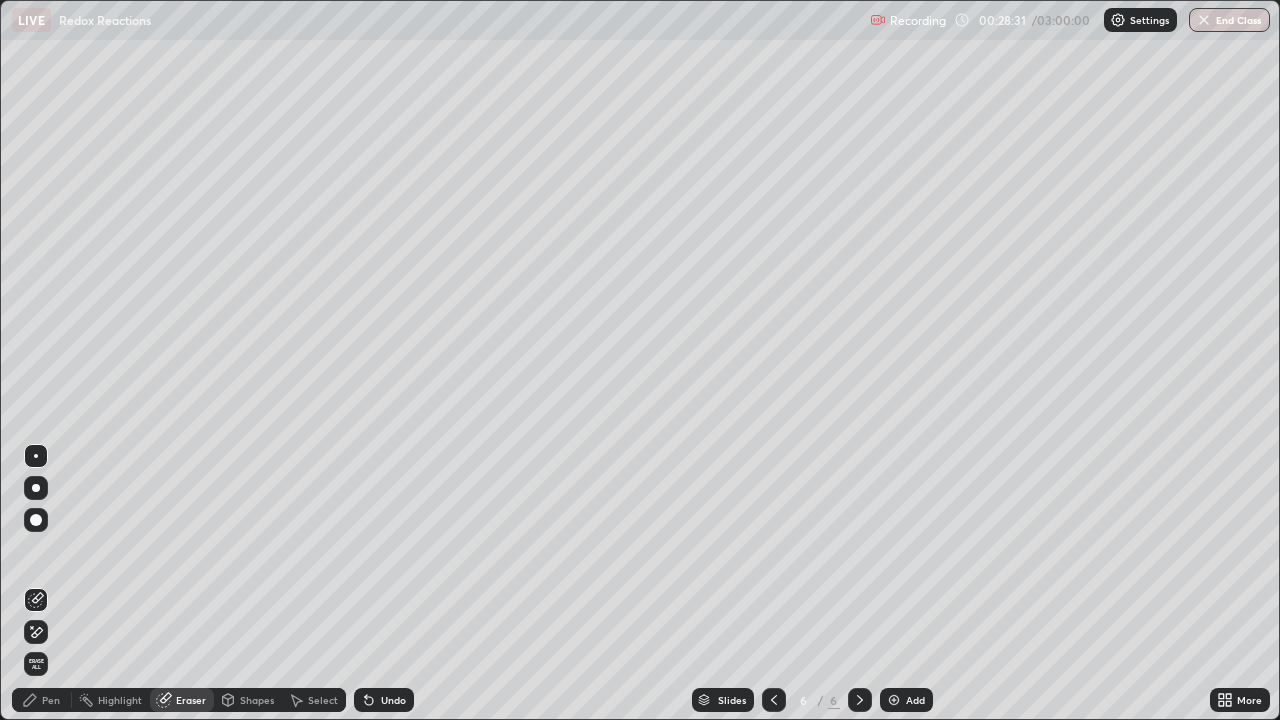click on "Pen" at bounding box center (51, 700) 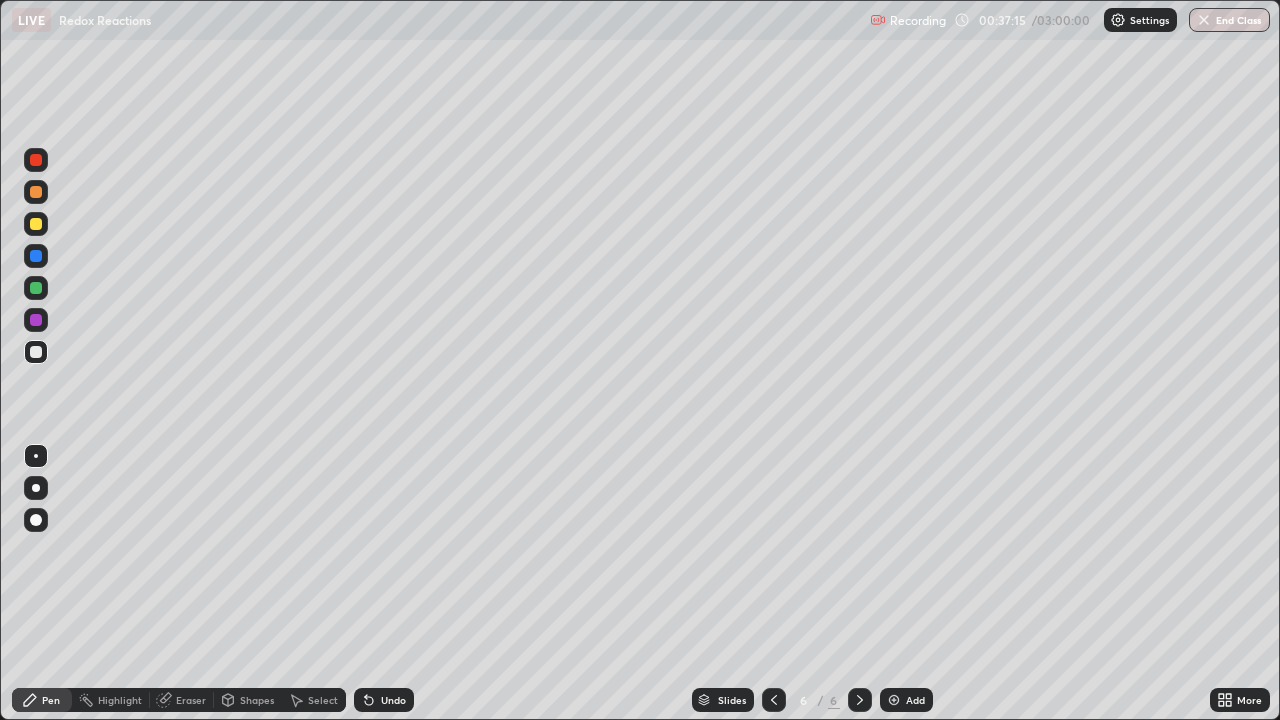 click on "Add" at bounding box center [906, 700] 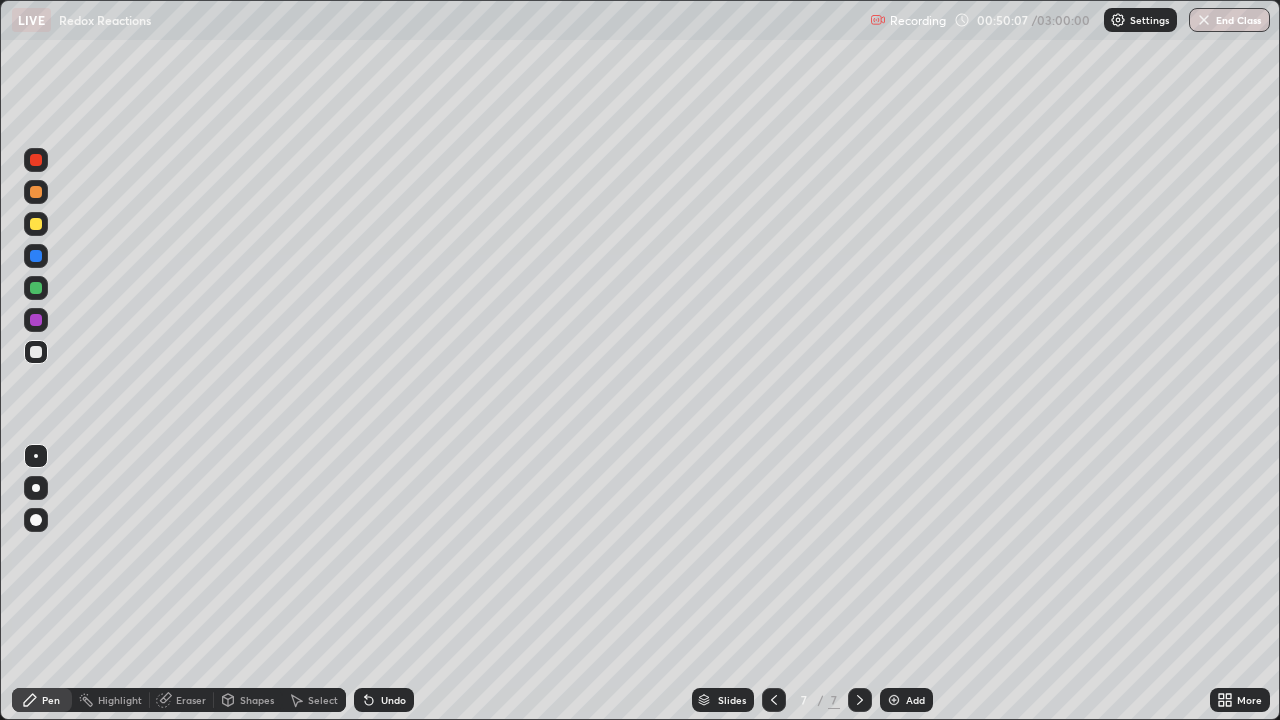 click on "Add" at bounding box center [915, 700] 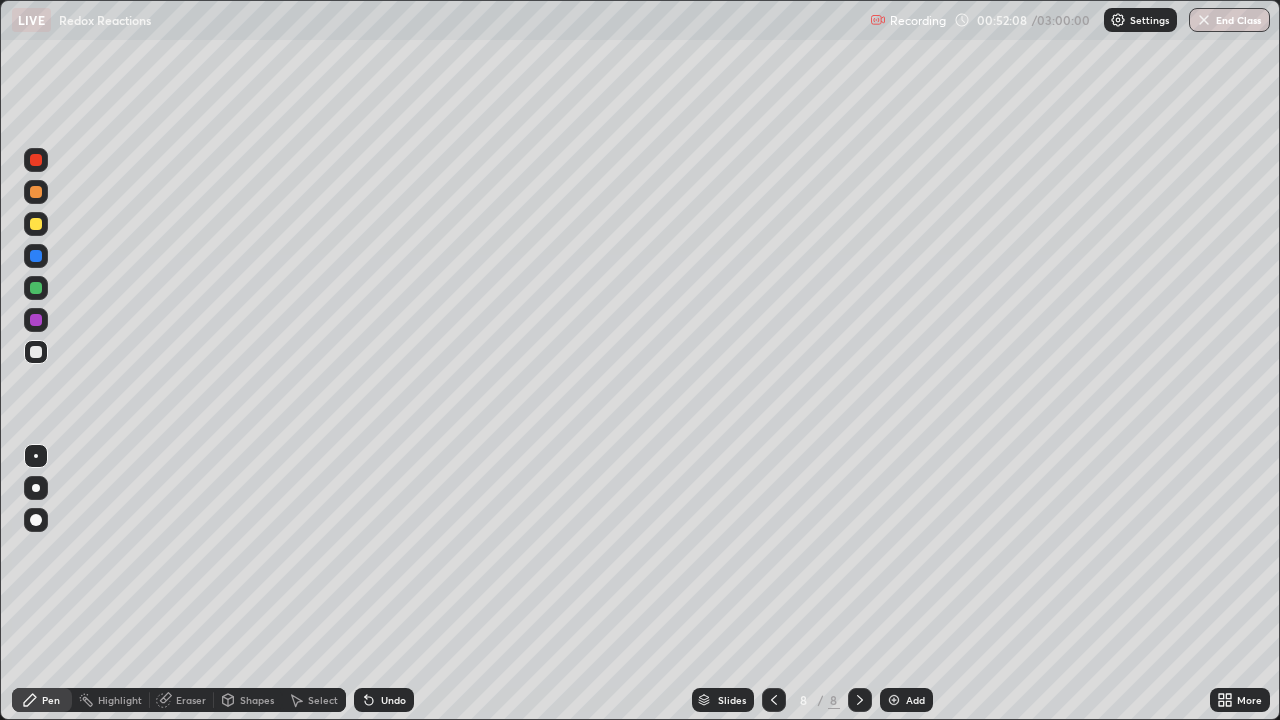 click on "Undo" at bounding box center [380, 700] 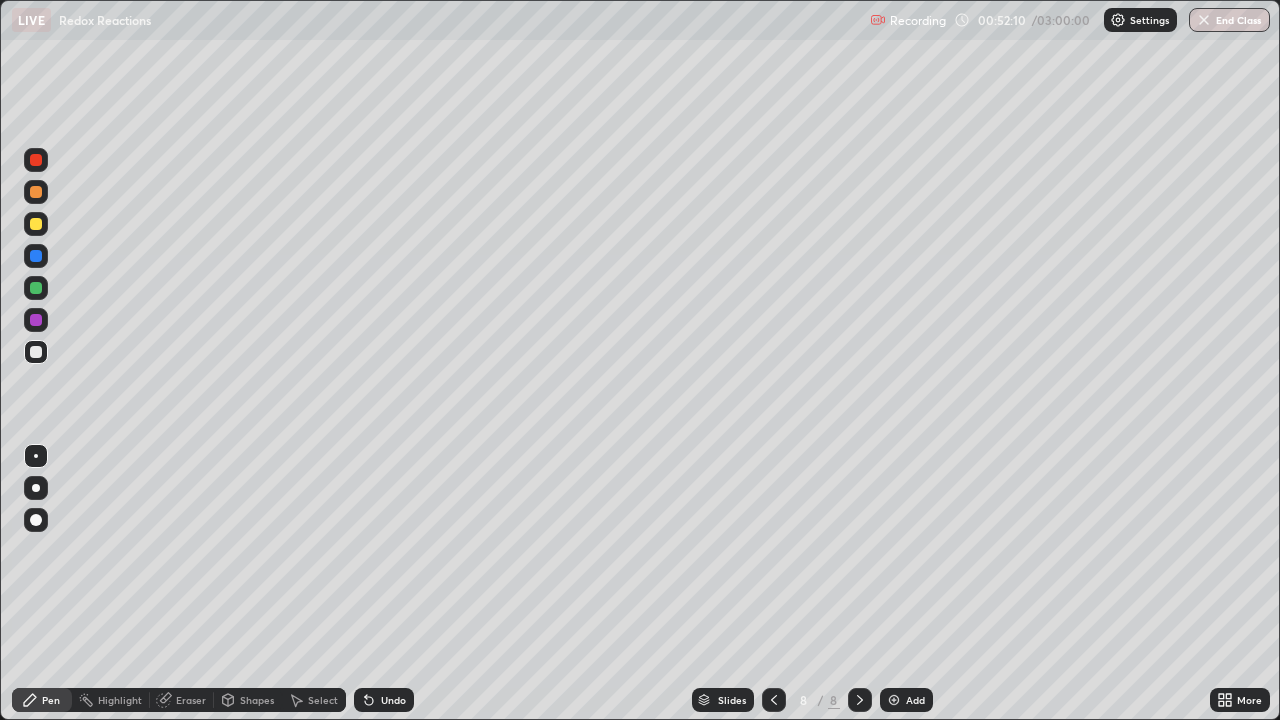 click 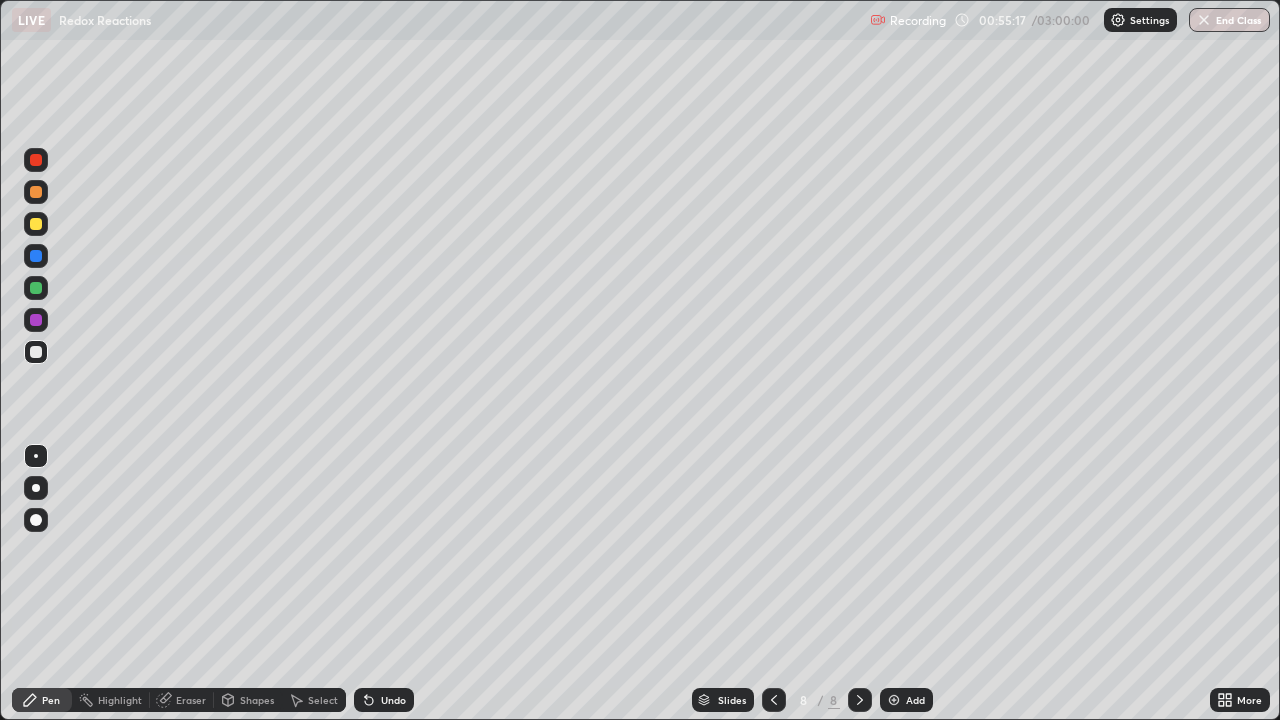 click on "Add" at bounding box center [906, 700] 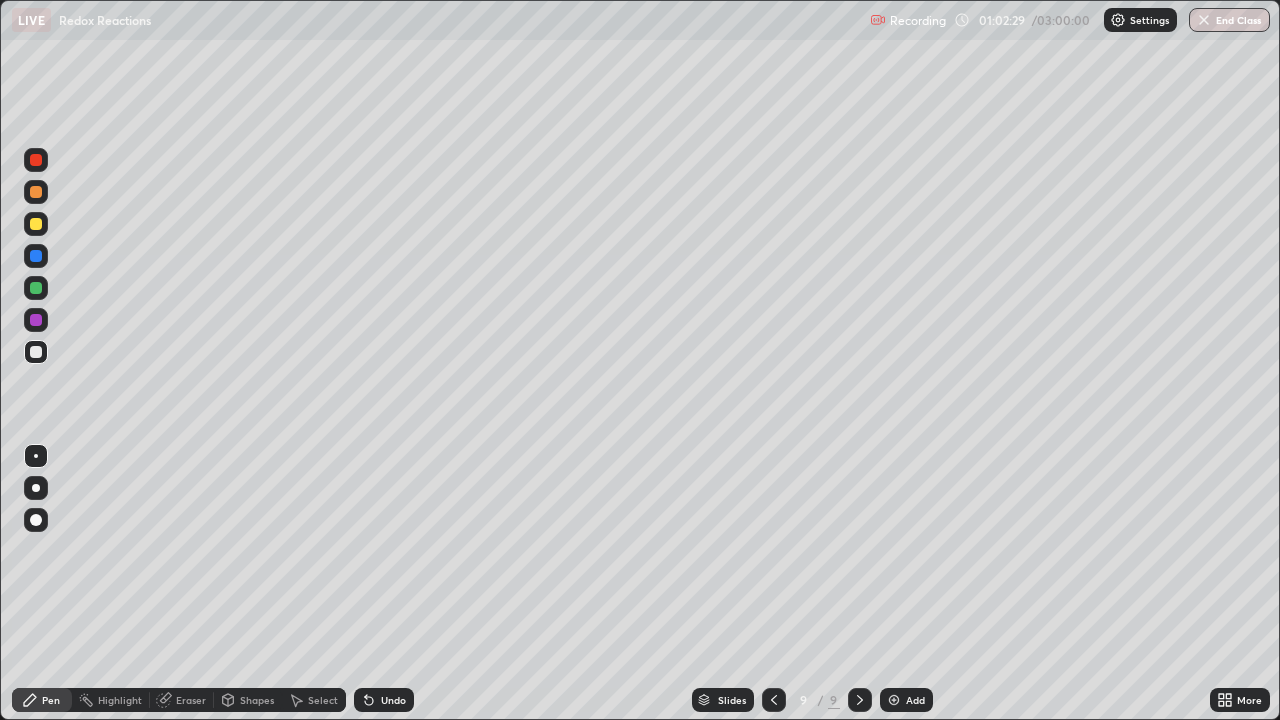 click on "Add" at bounding box center [915, 700] 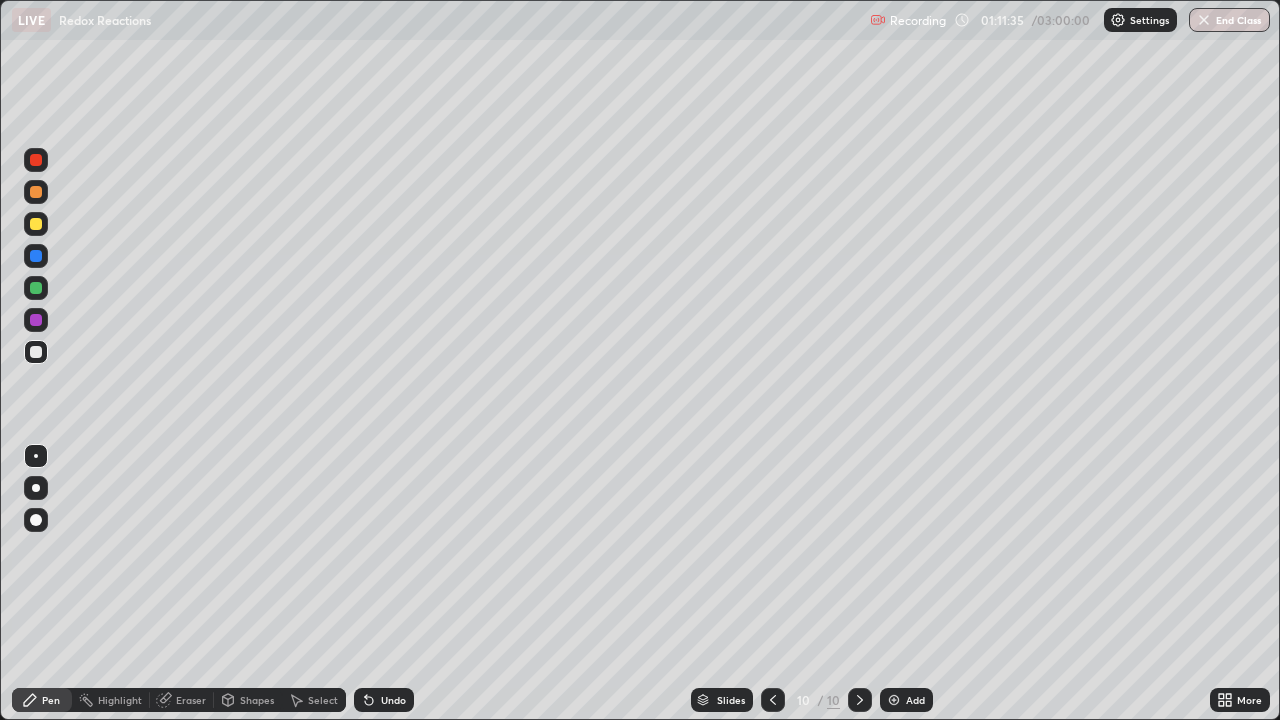 click at bounding box center (894, 700) 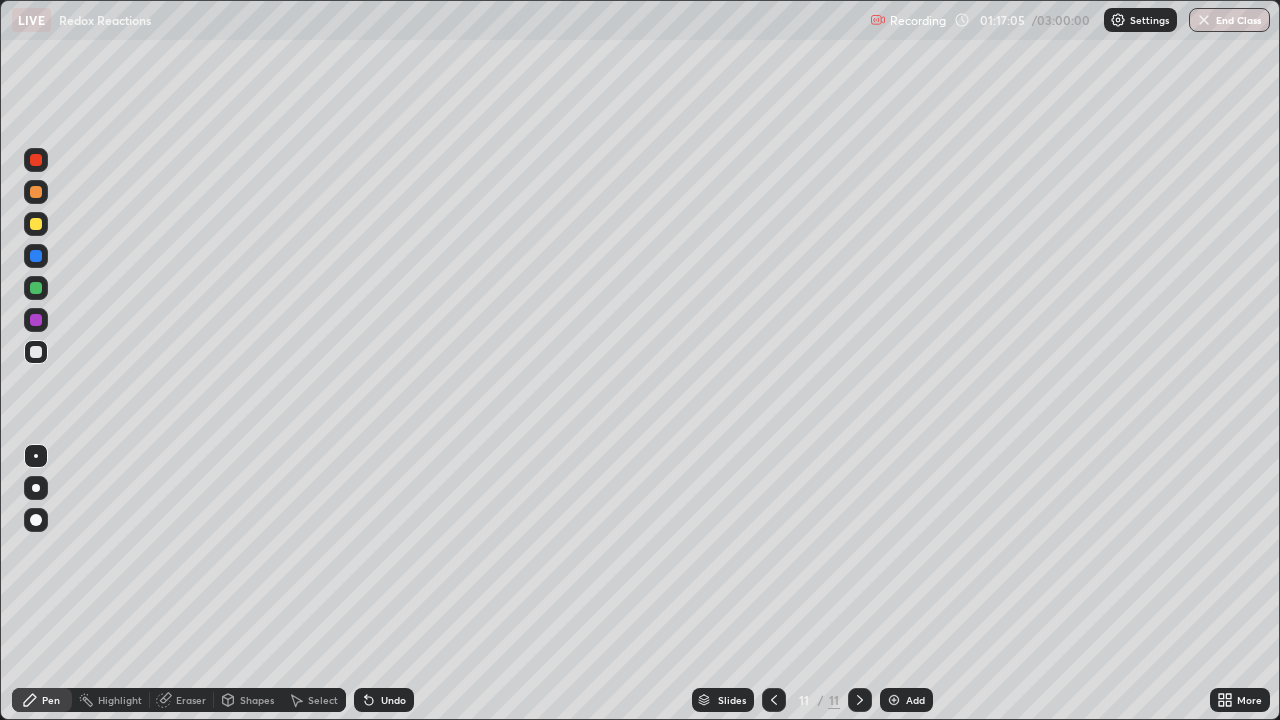 click on "Eraser" at bounding box center (191, 700) 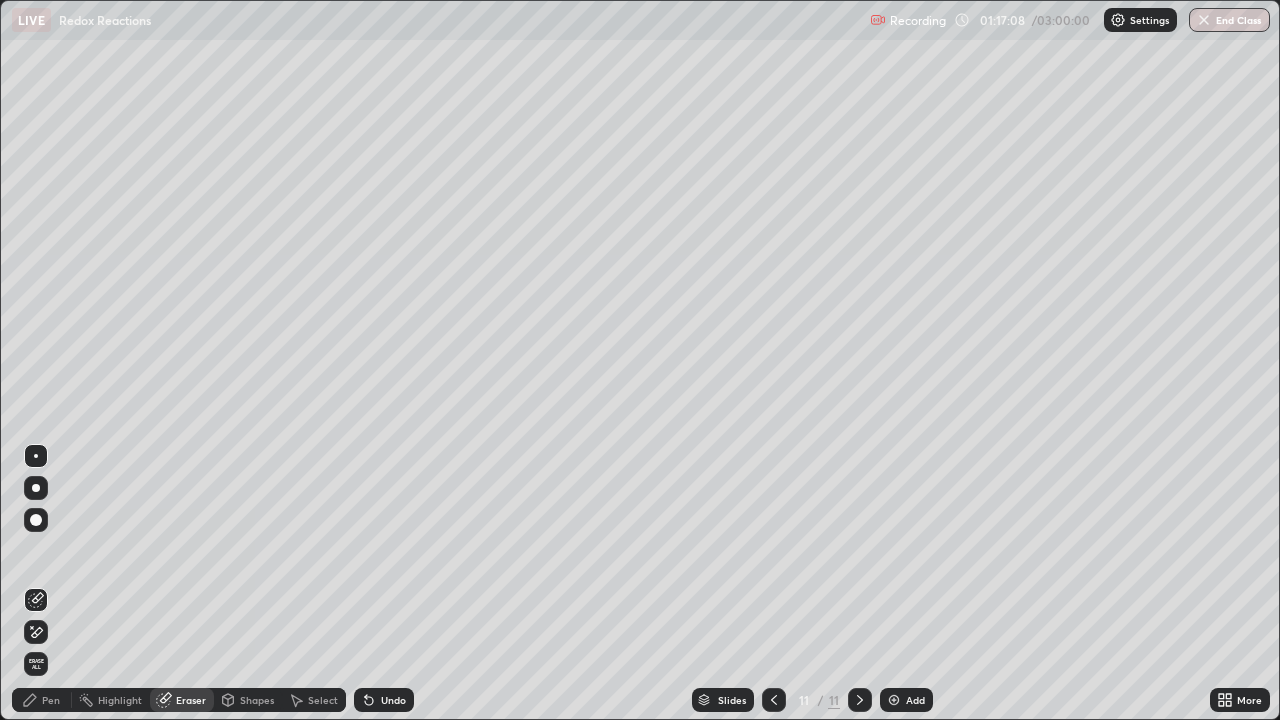 click on "Pen" at bounding box center [42, 700] 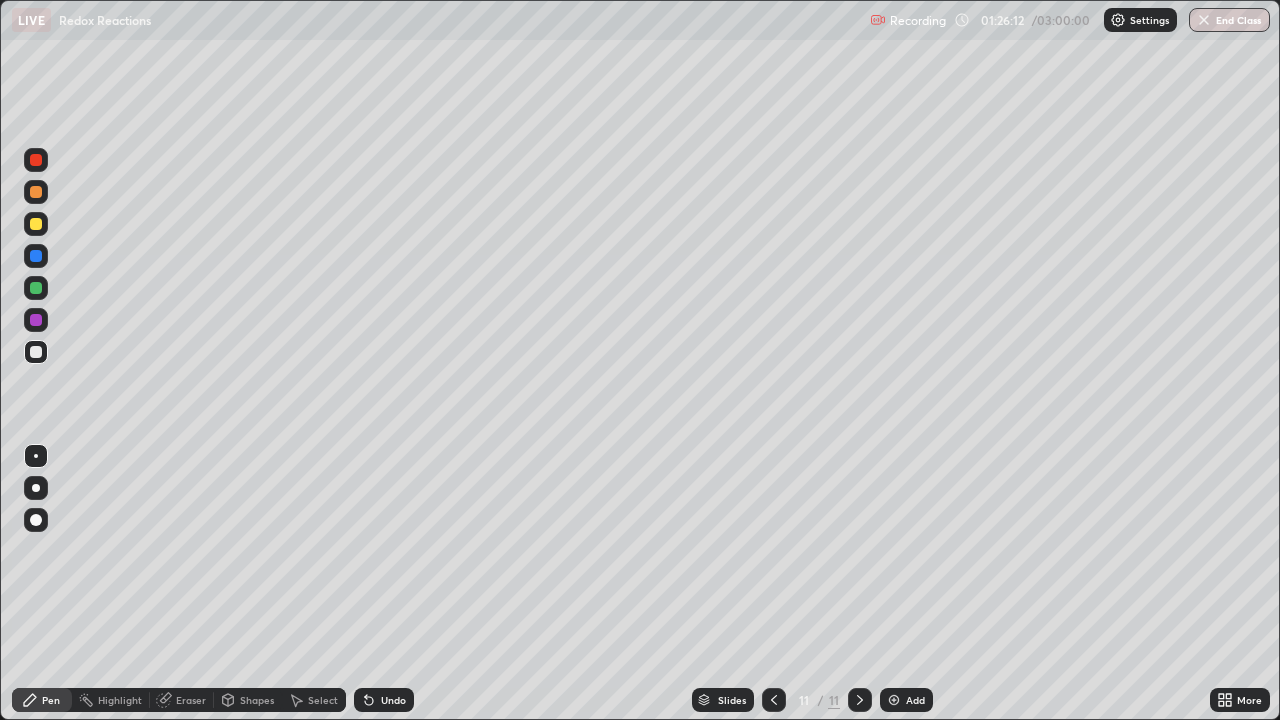 click on "Add" at bounding box center (906, 700) 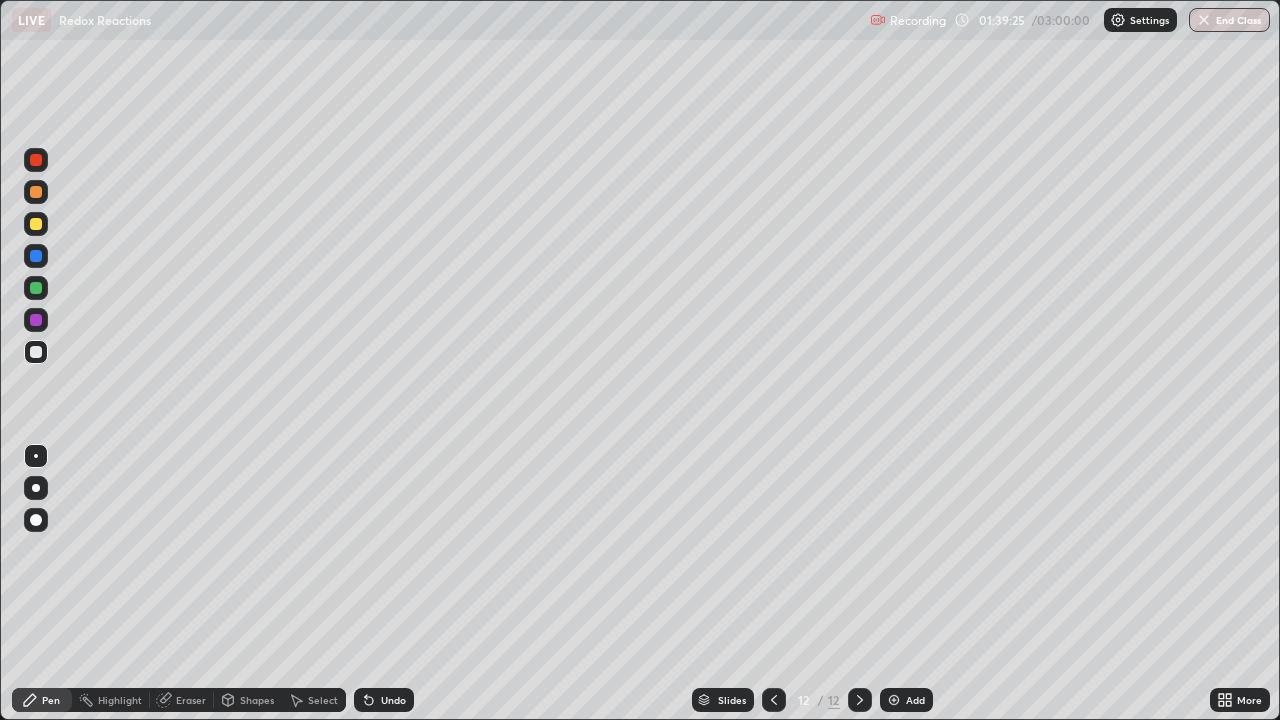 click on "Add" at bounding box center (906, 700) 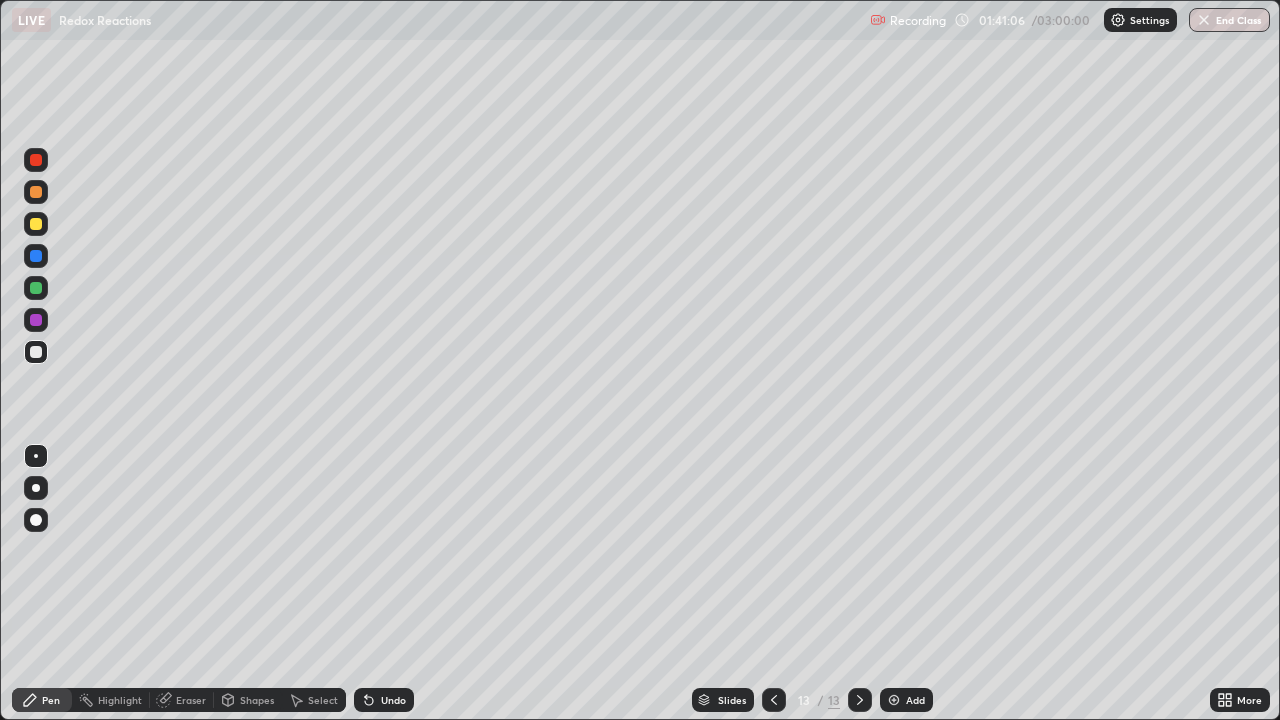 click on "Eraser" at bounding box center [191, 700] 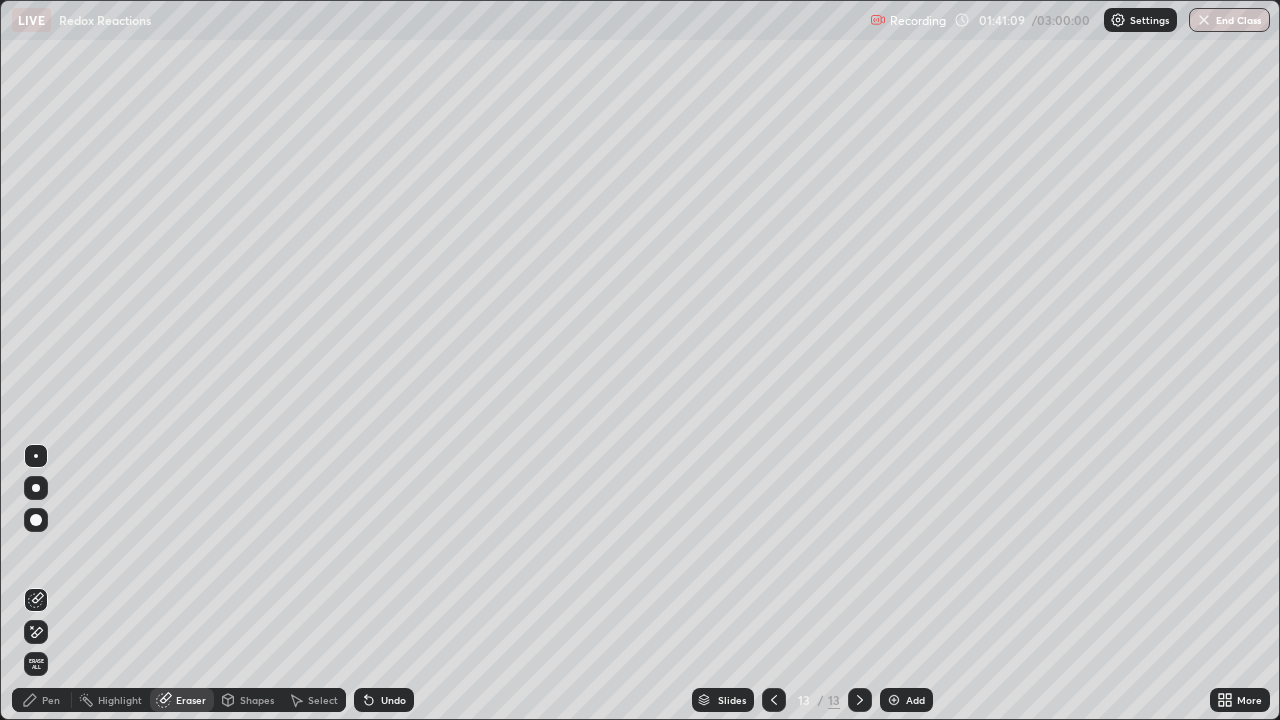 click on "Pen" at bounding box center [42, 700] 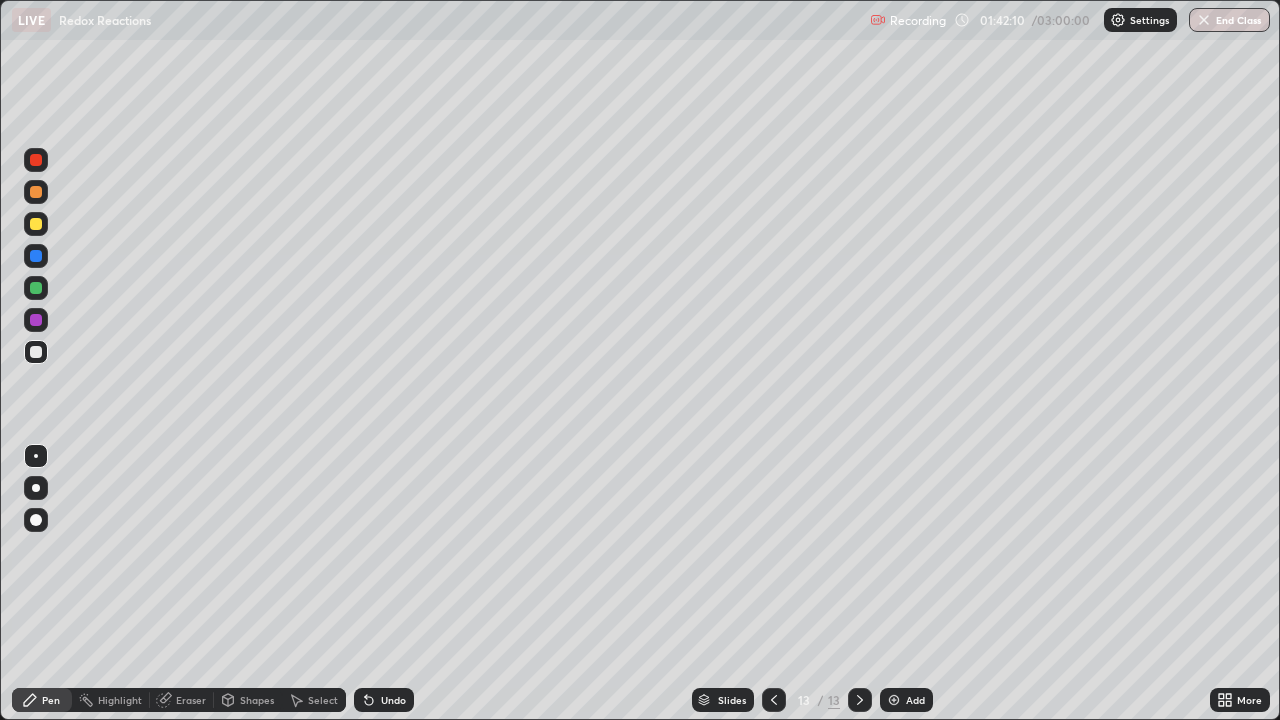 click on "Eraser" at bounding box center (182, 700) 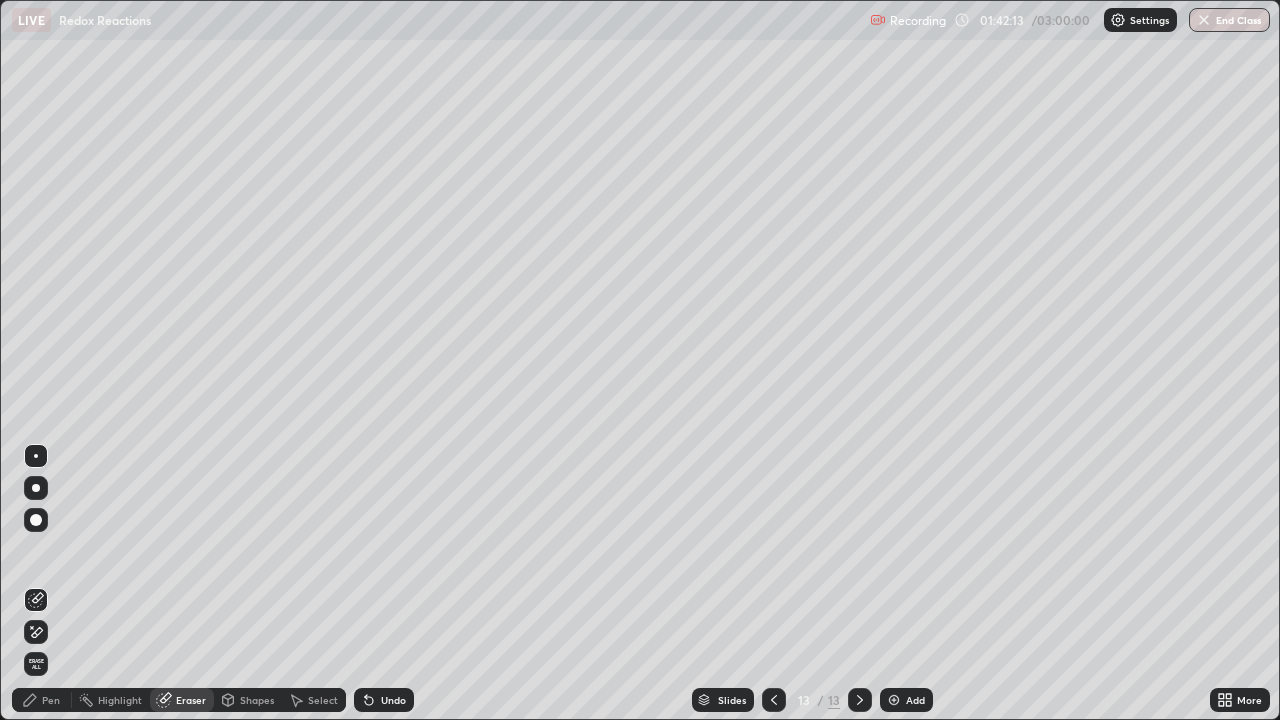 click 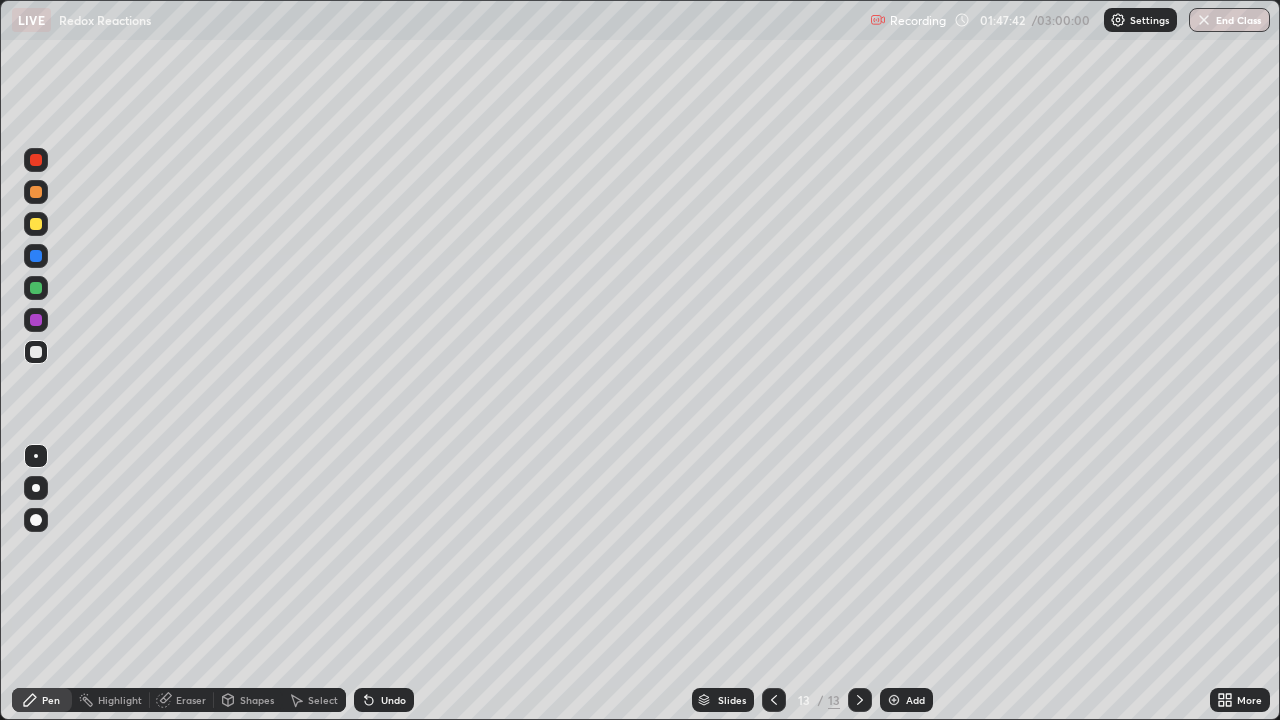 click 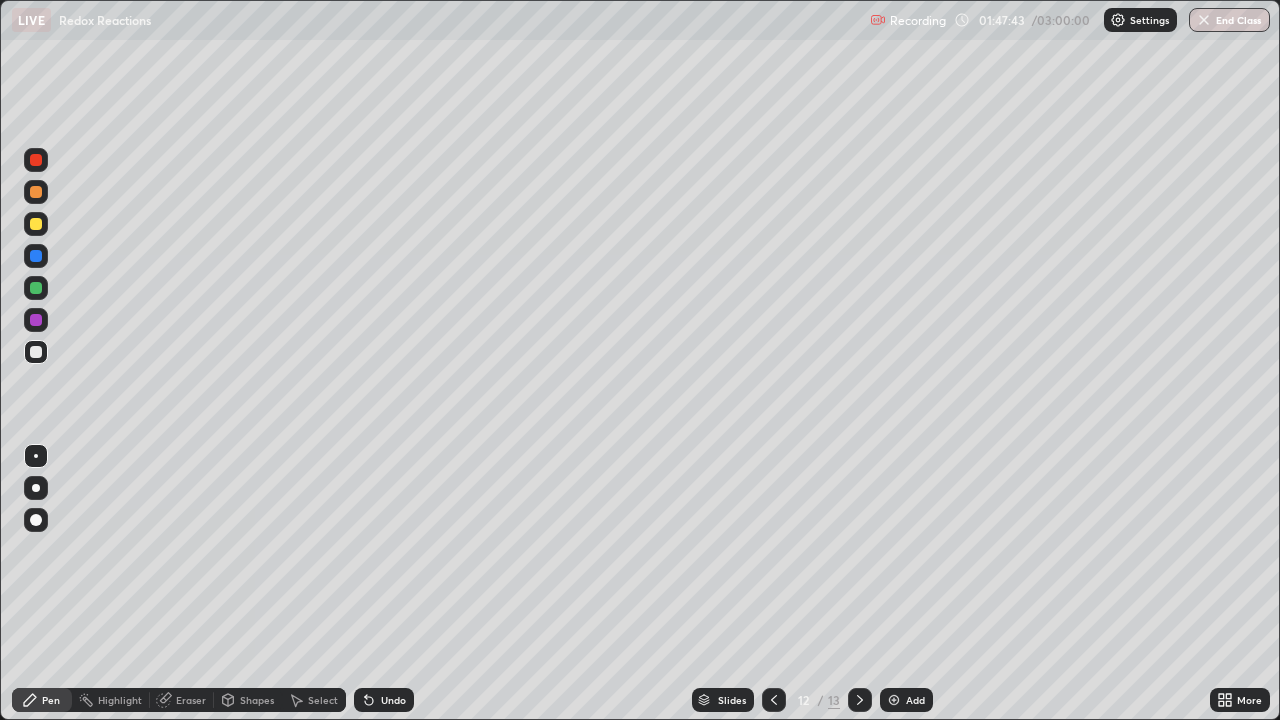click 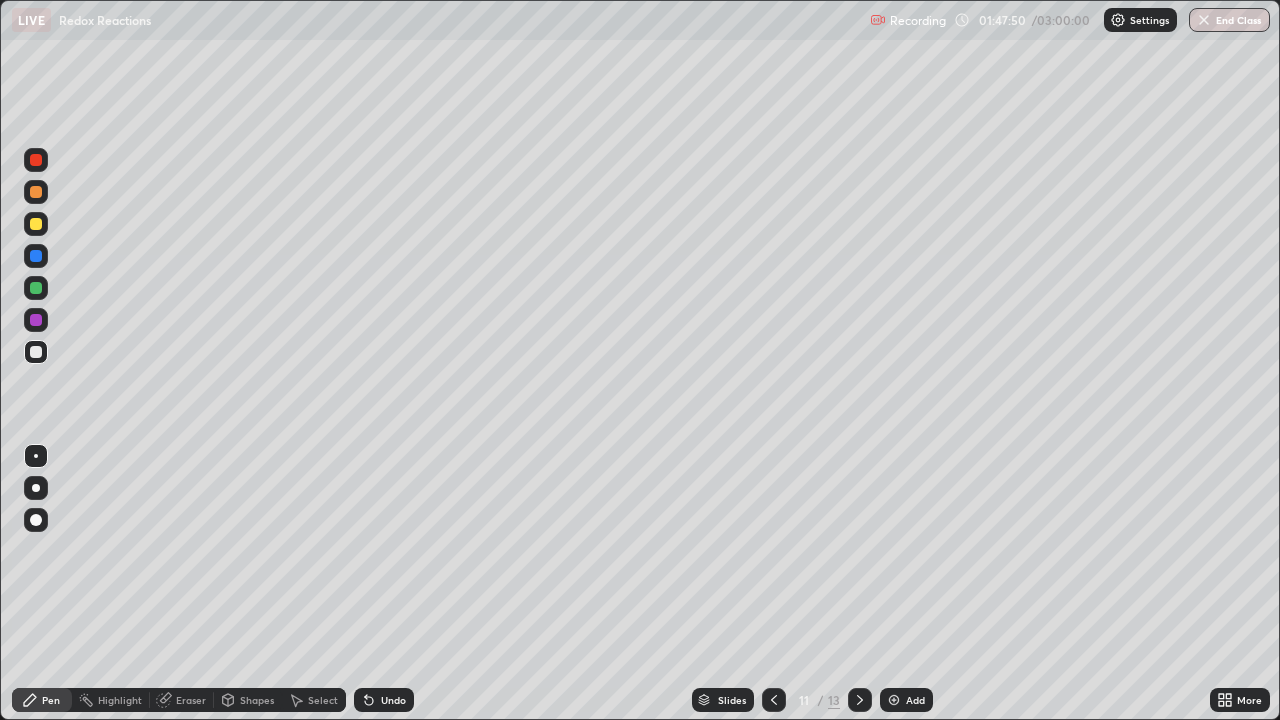 click 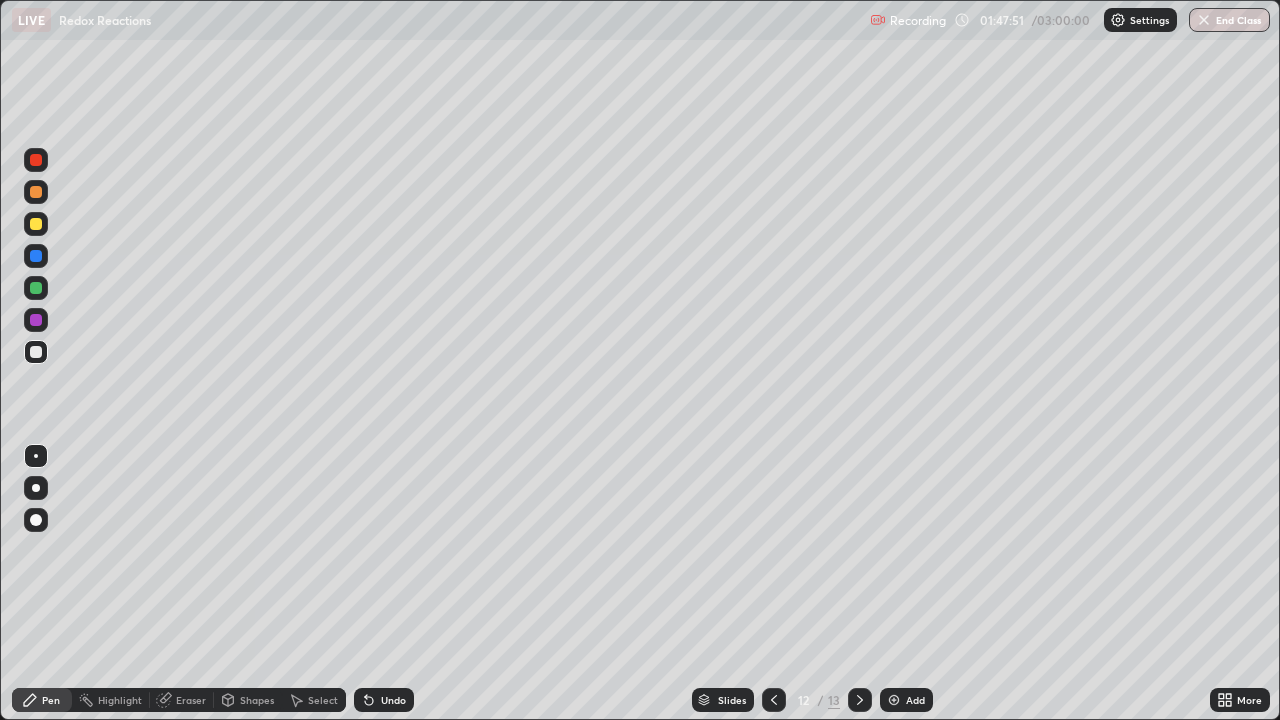 click 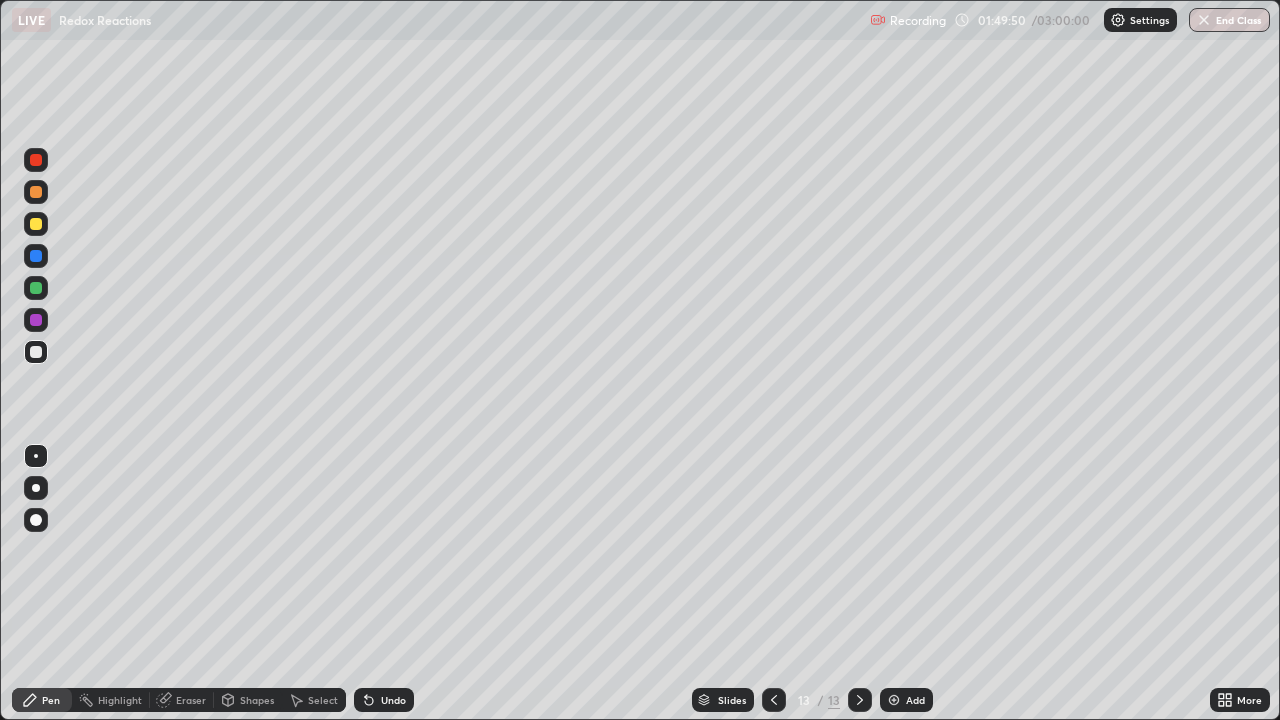 click on "Undo" at bounding box center [384, 700] 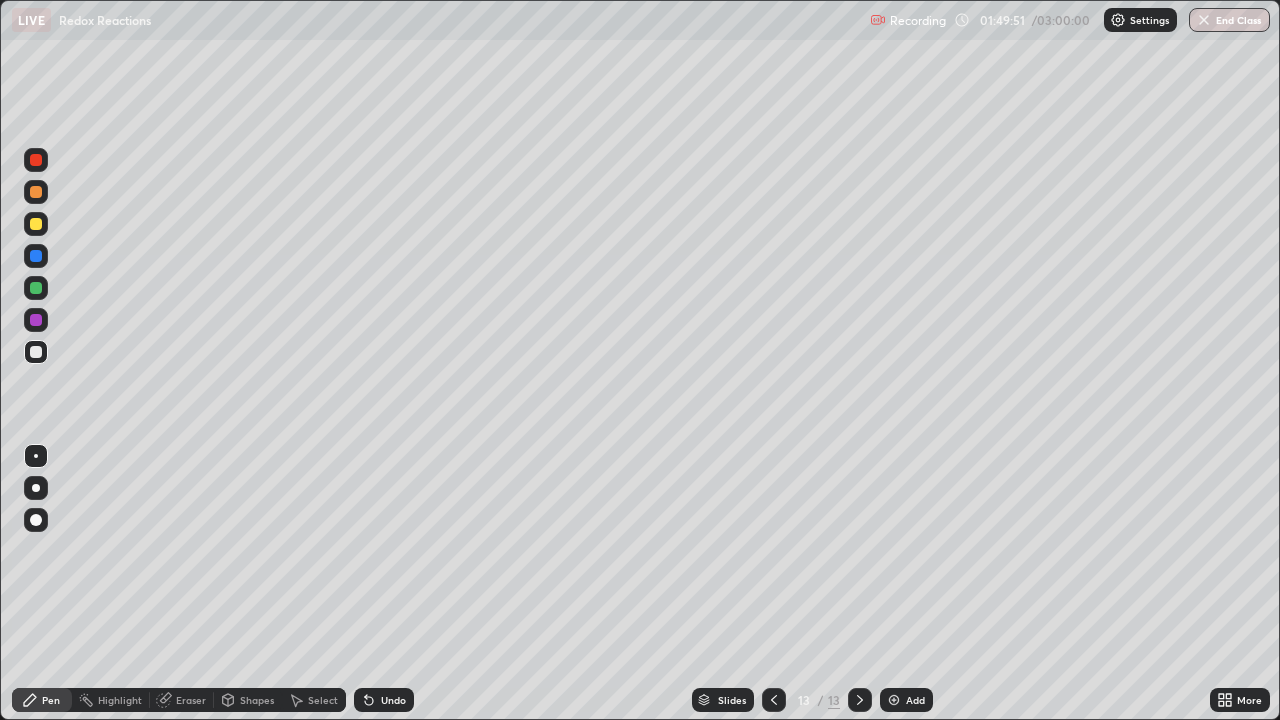 click on "Undo" at bounding box center (384, 700) 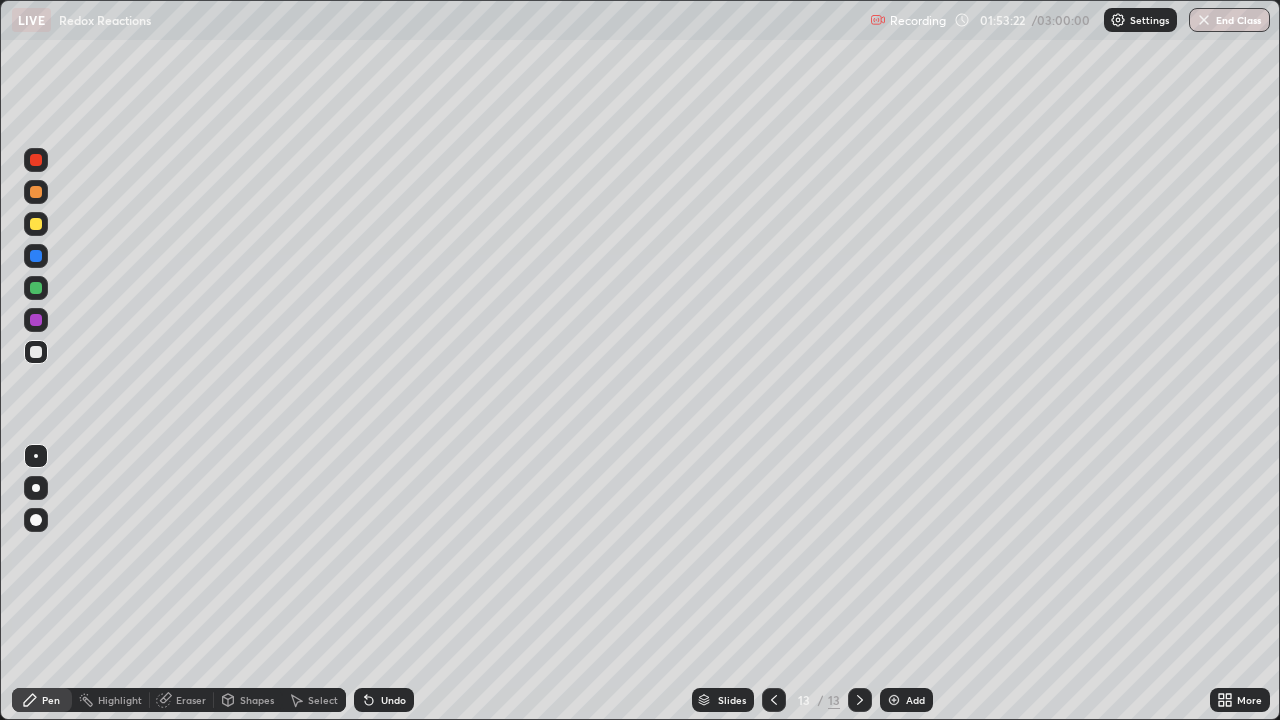 click on "Select" at bounding box center [314, 700] 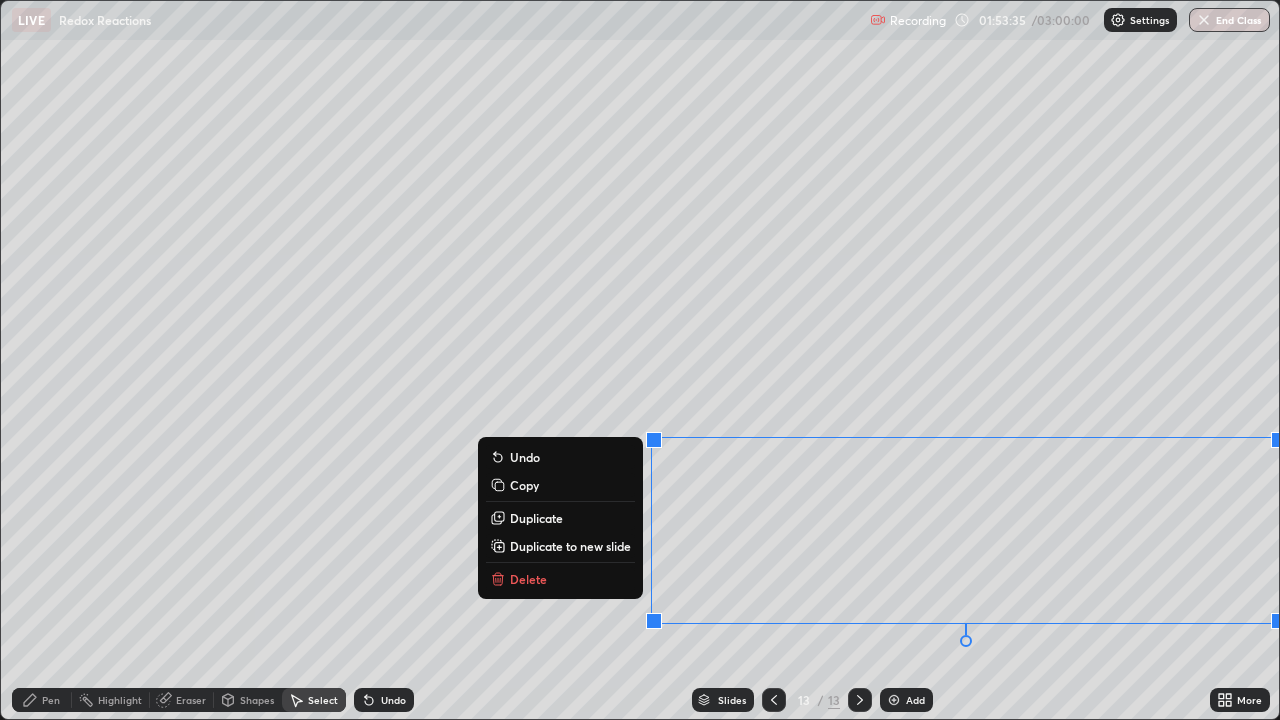 click on "Delete" at bounding box center (560, 579) 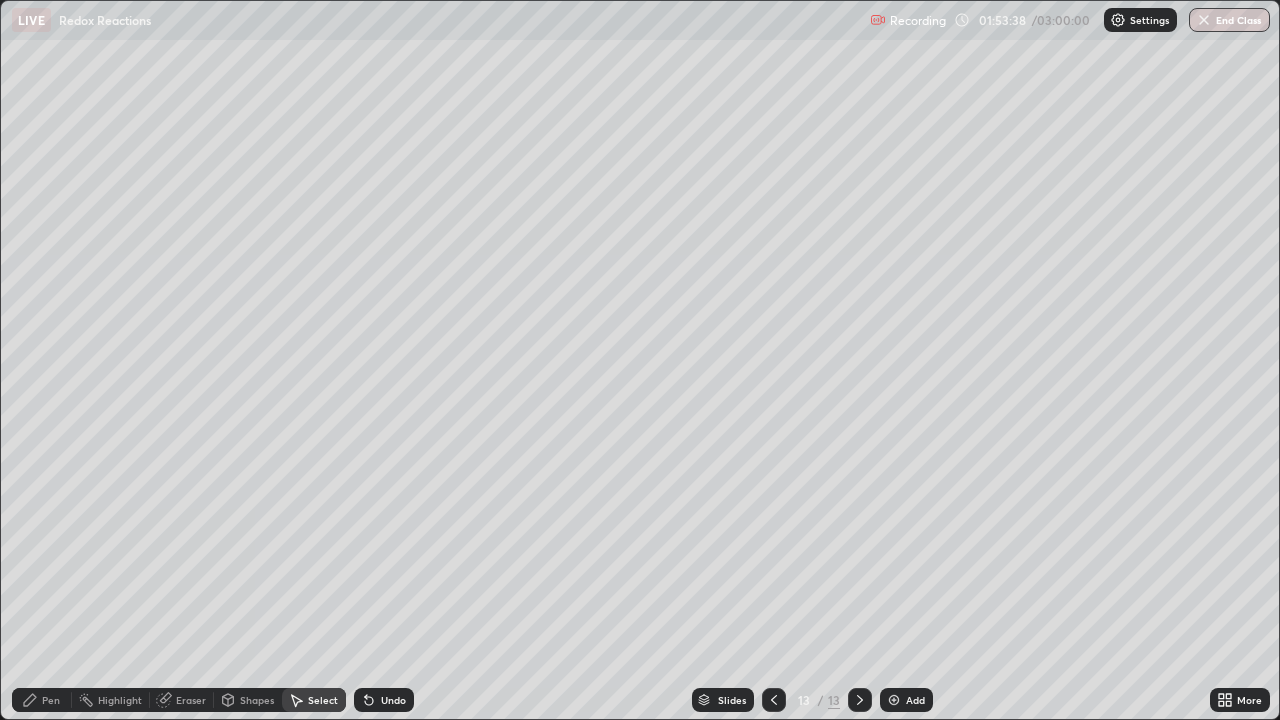 click on "Pen" at bounding box center (51, 700) 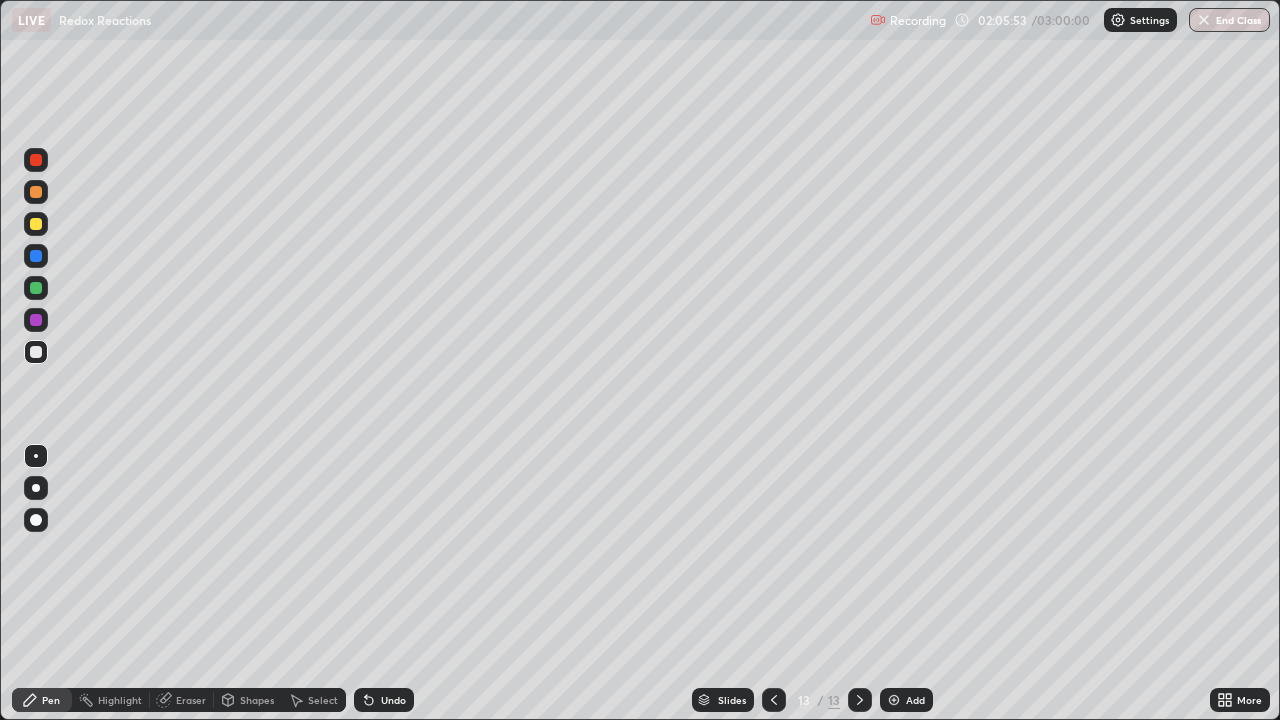 click on "Add" at bounding box center (906, 700) 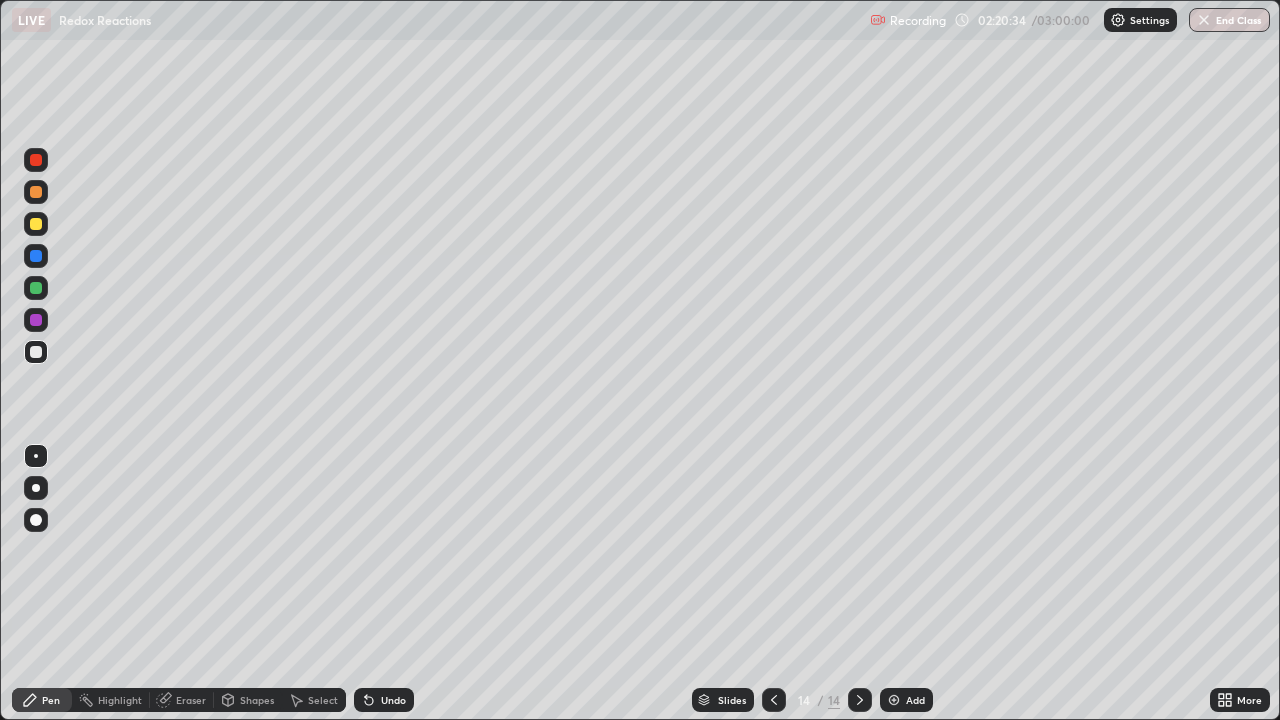 click on "Add" at bounding box center [906, 700] 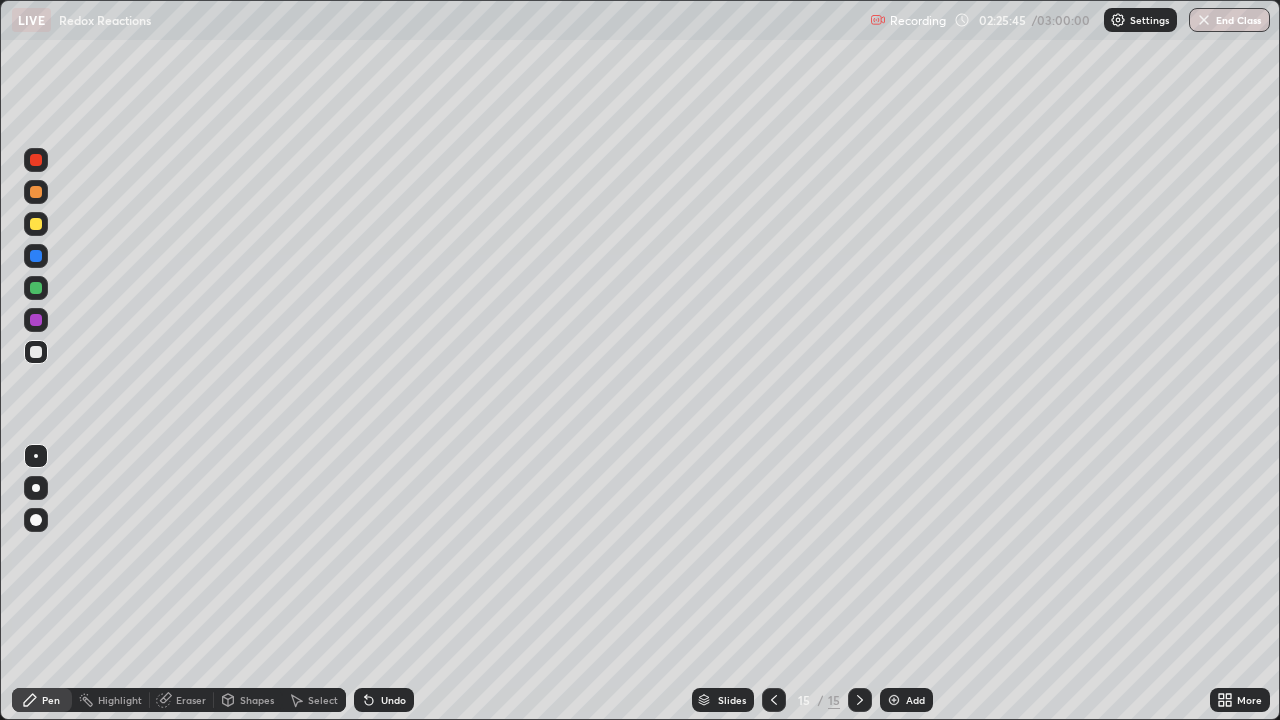click at bounding box center (894, 700) 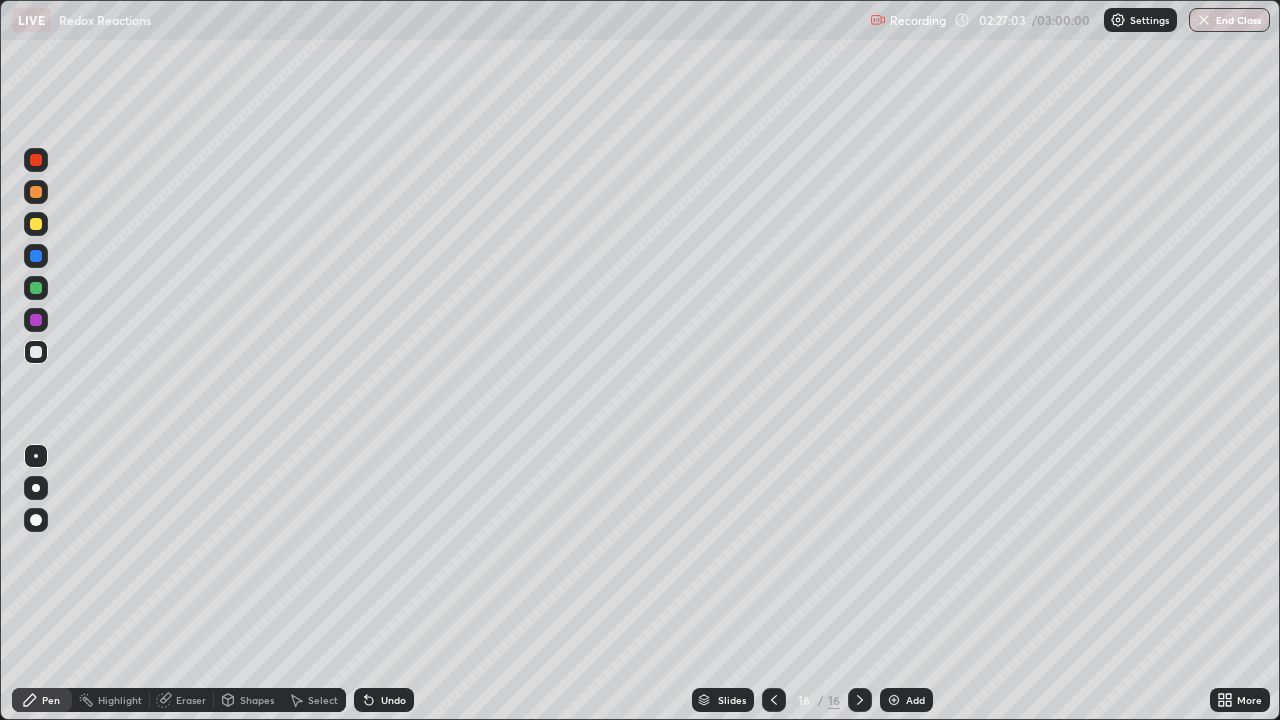 click on "Undo" at bounding box center [380, 700] 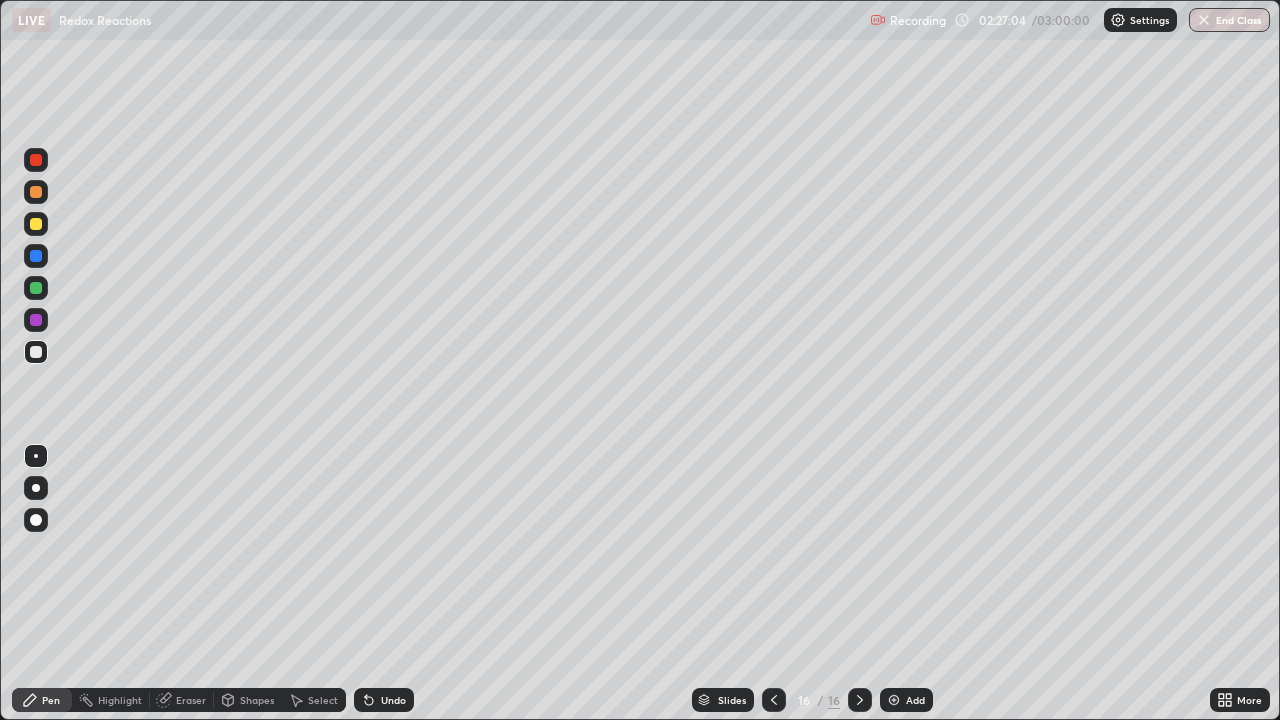 click on "Undo" at bounding box center [384, 700] 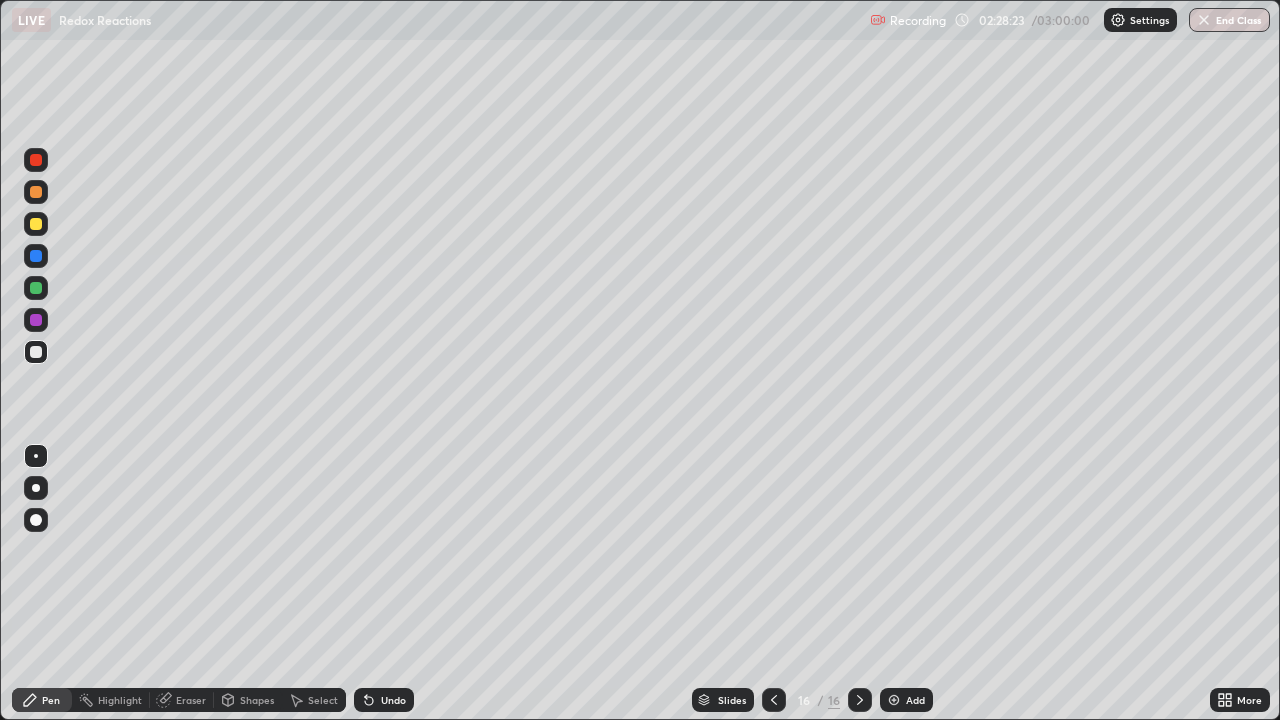 click on "Add" at bounding box center [915, 700] 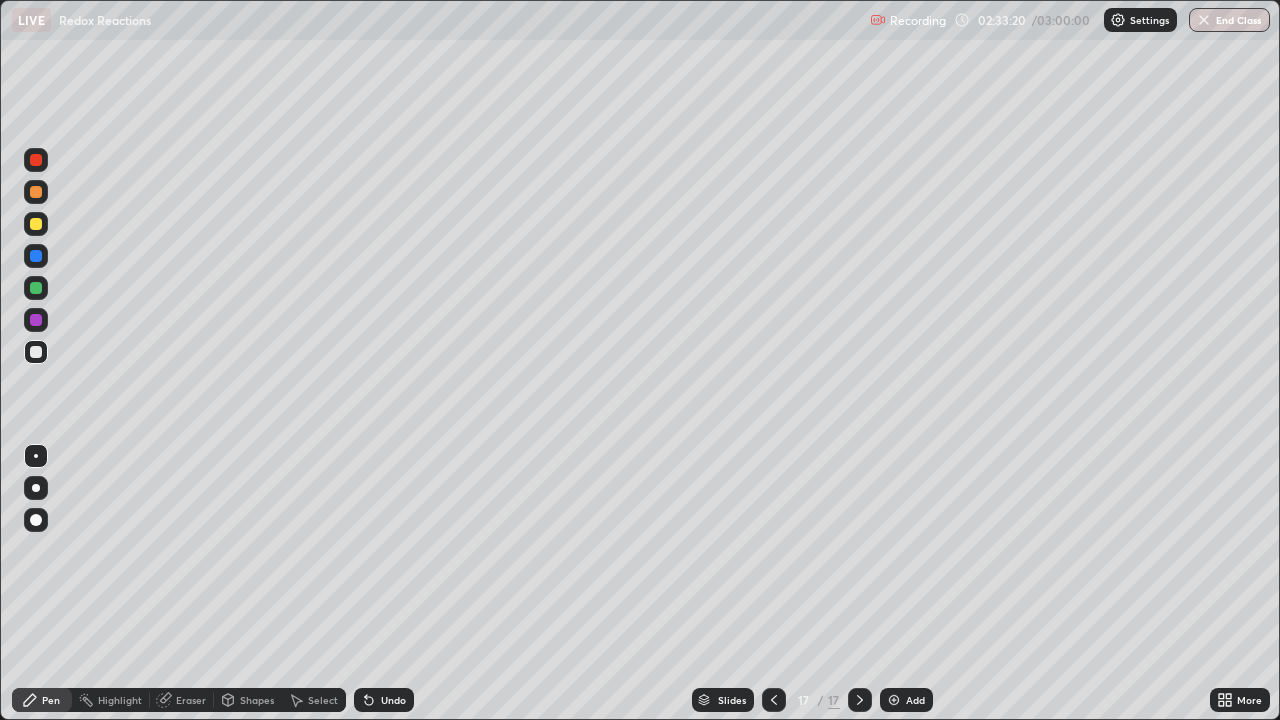 click on "Add" at bounding box center [915, 700] 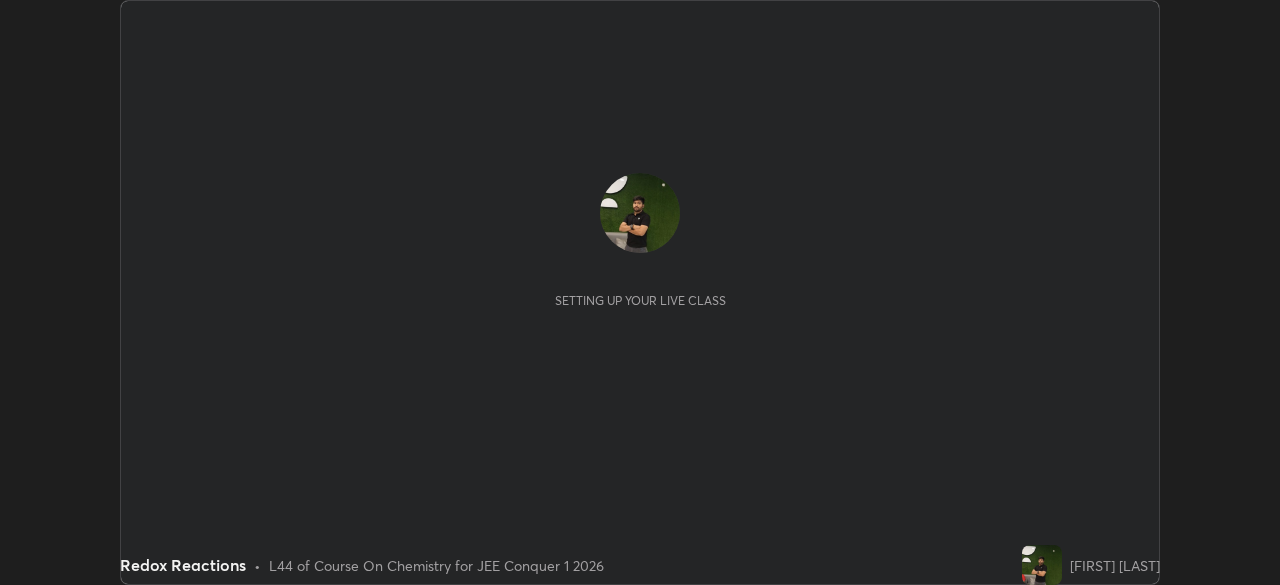 scroll, scrollTop: 0, scrollLeft: 0, axis: both 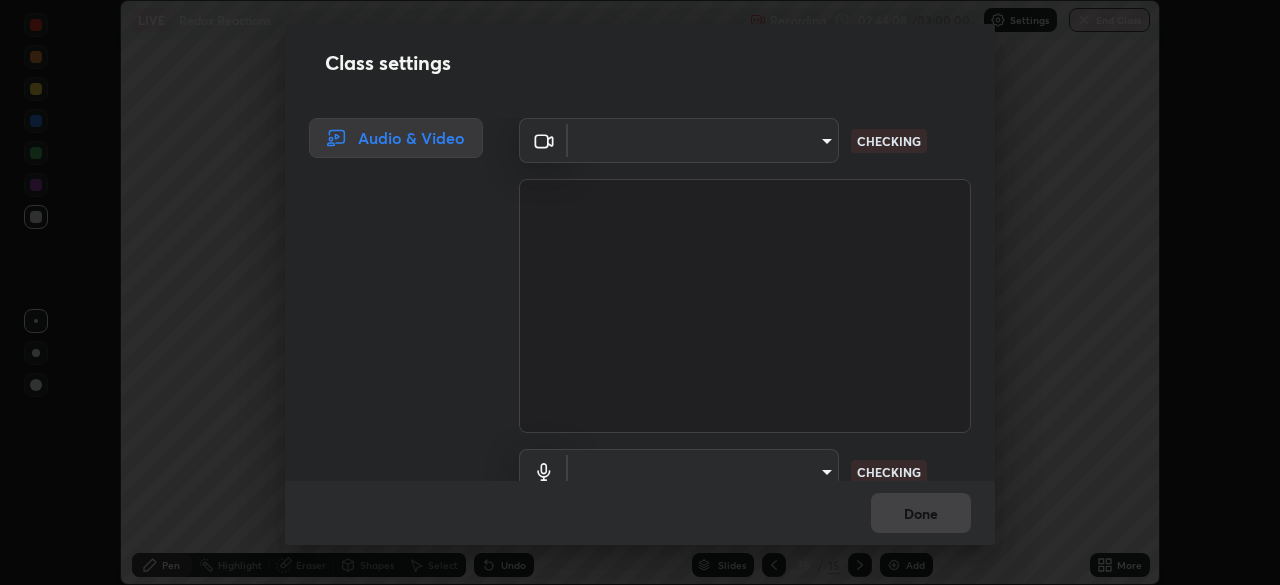 type on "6a58b21e3886260455e3a8f5b68a010b8d66c957dea9152d99a69134fe1af4a5" 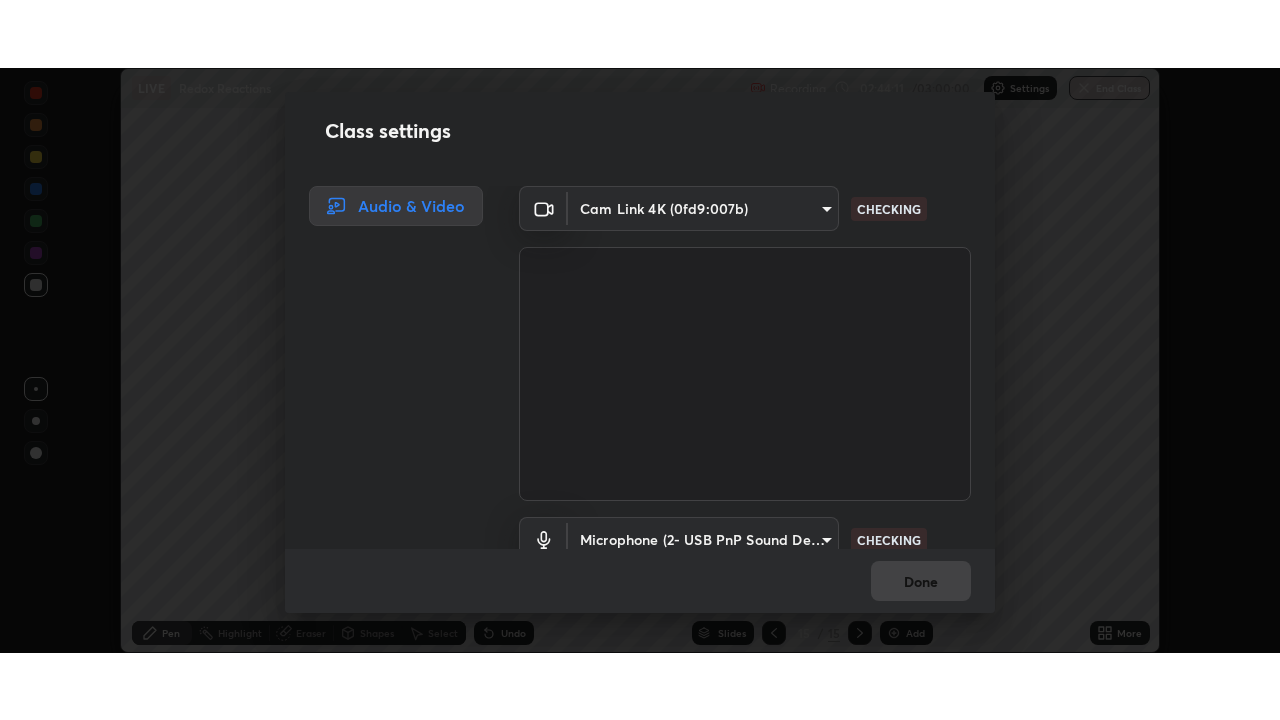 scroll, scrollTop: 91, scrollLeft: 0, axis: vertical 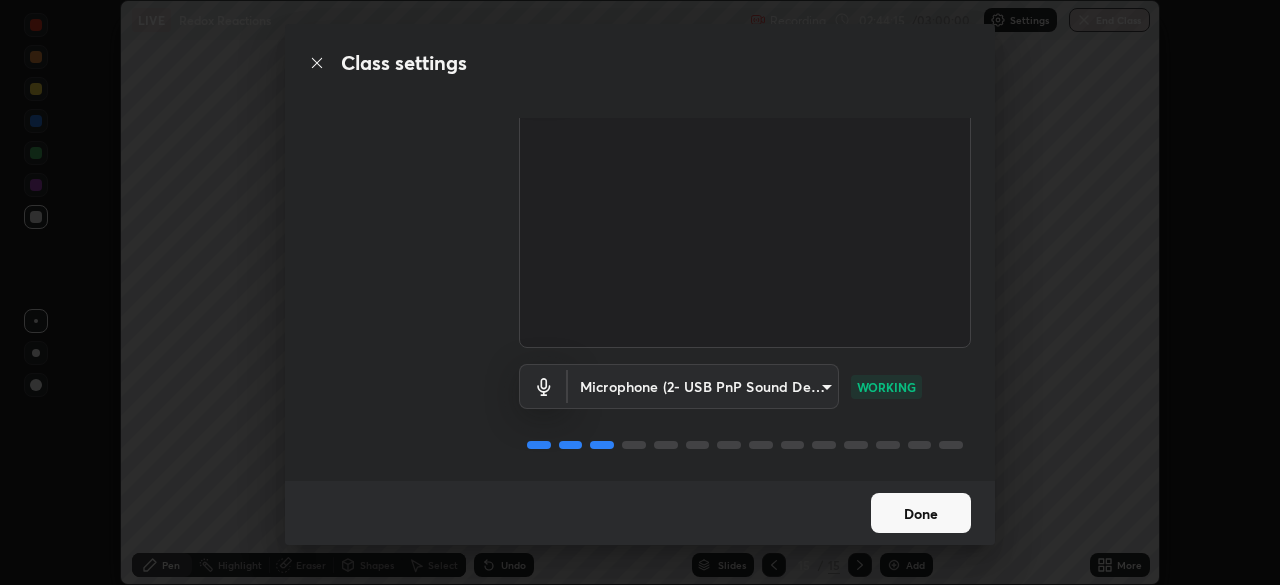 click on "Done" at bounding box center (921, 513) 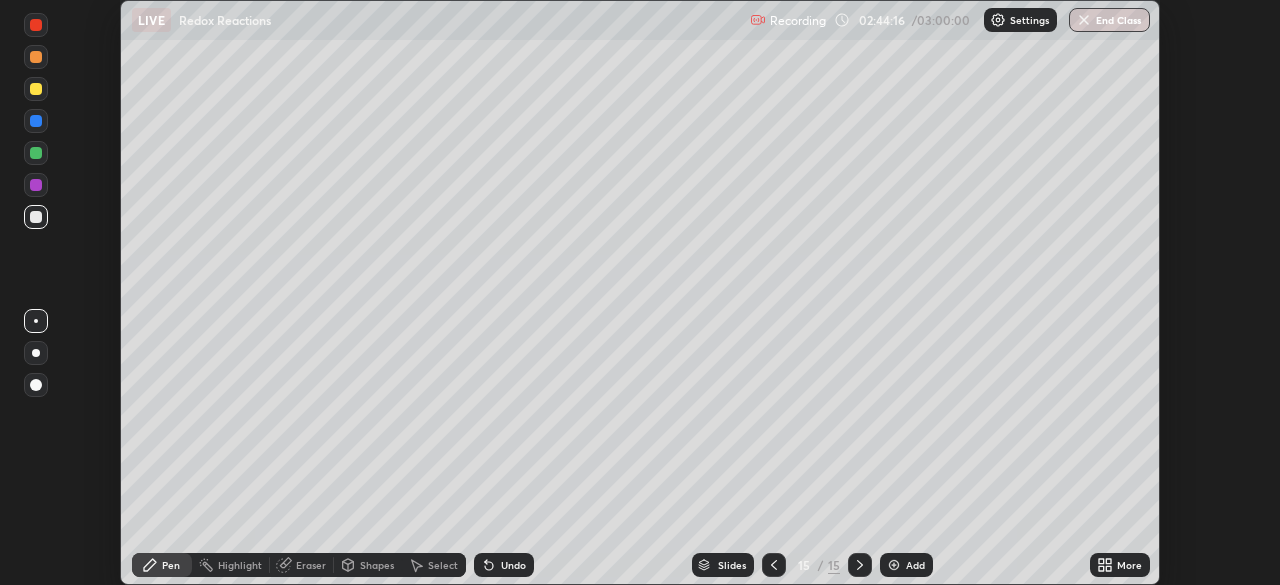 click on "More" at bounding box center (1129, 565) 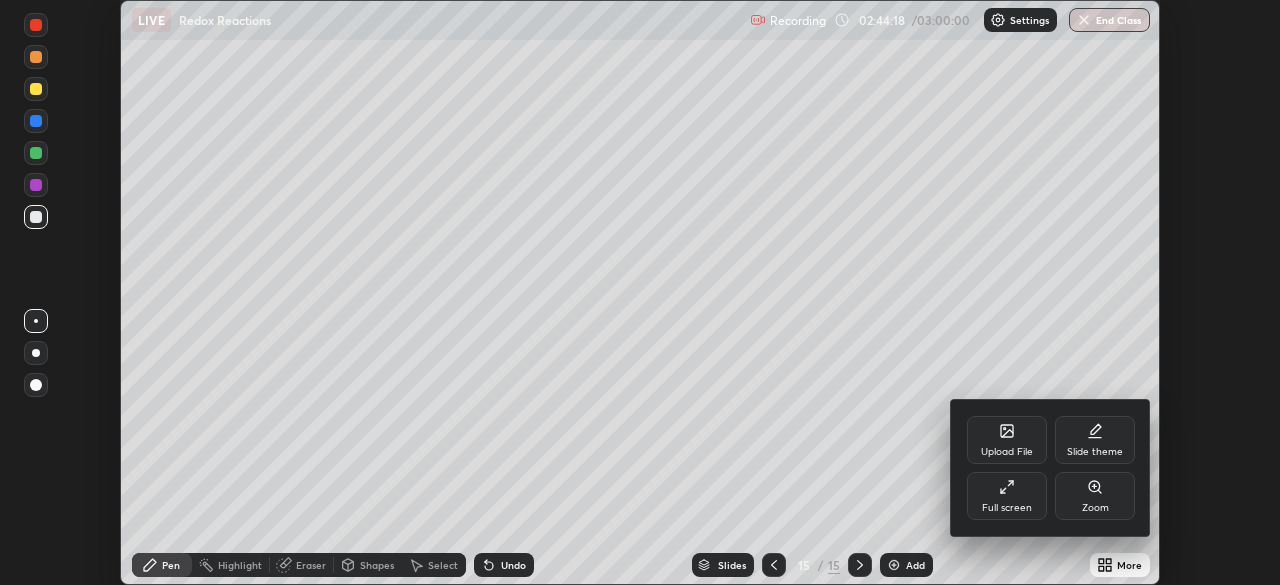 click 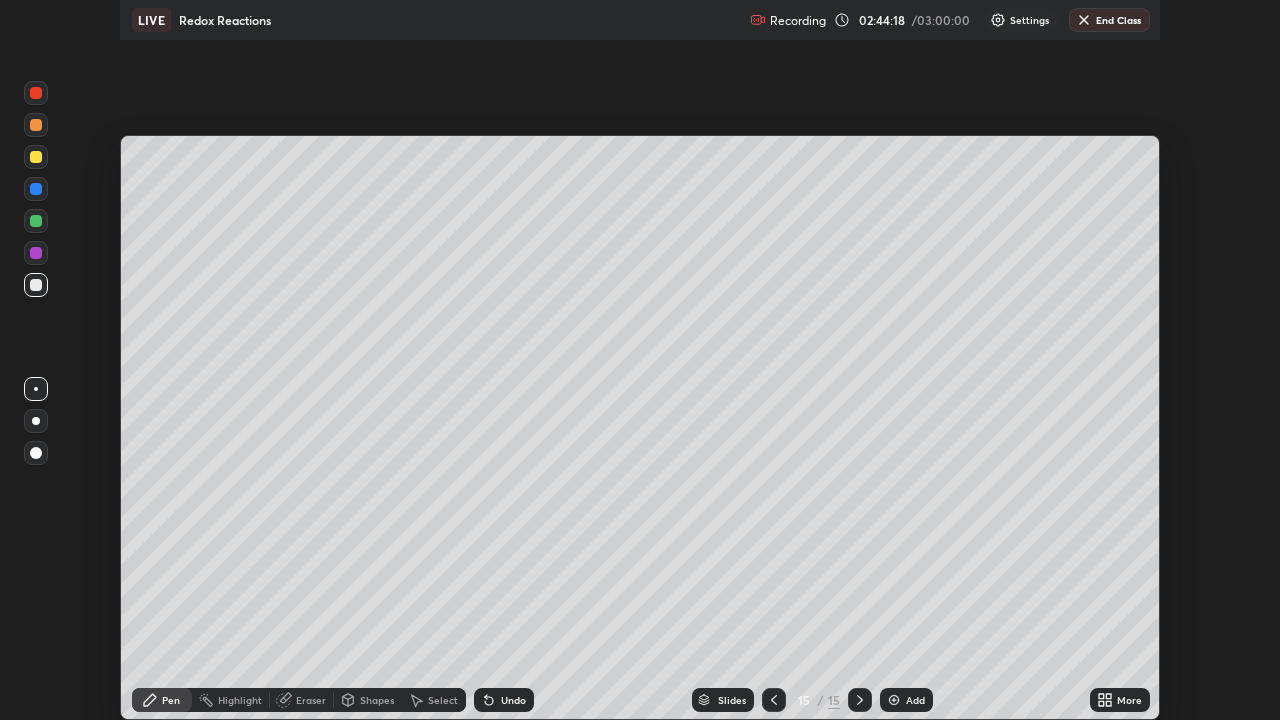 scroll, scrollTop: 99280, scrollLeft: 98720, axis: both 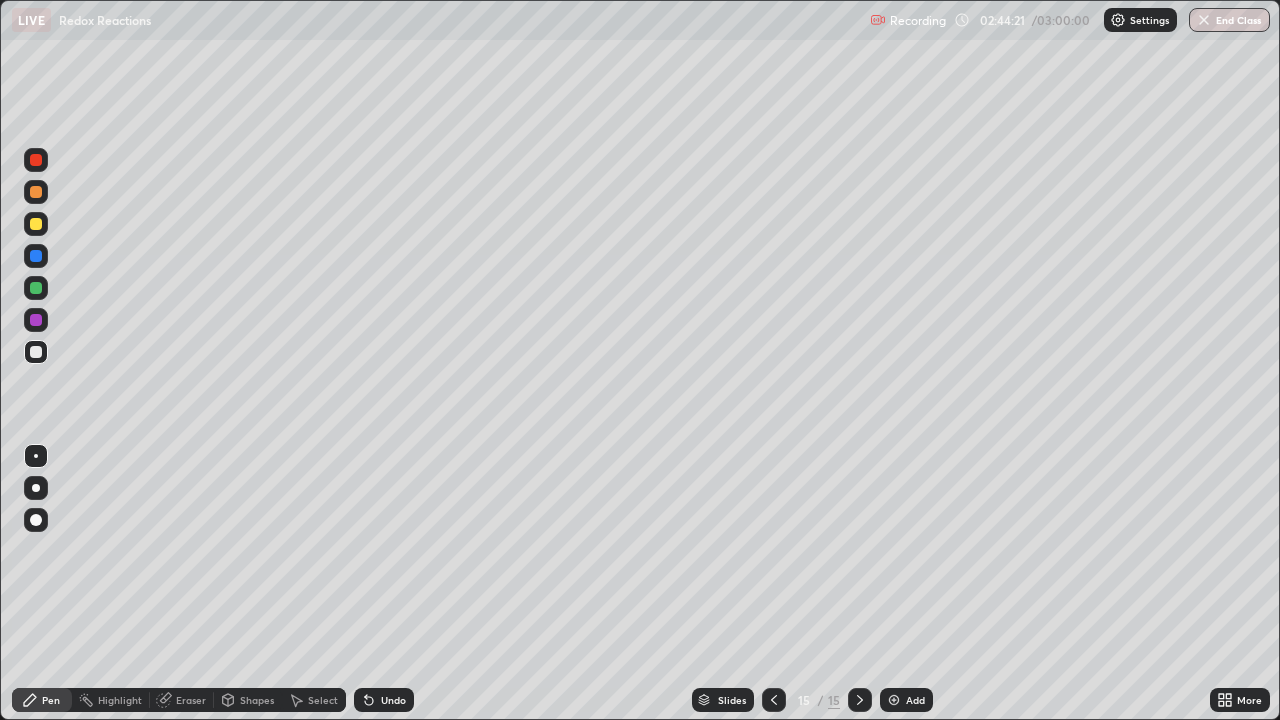click 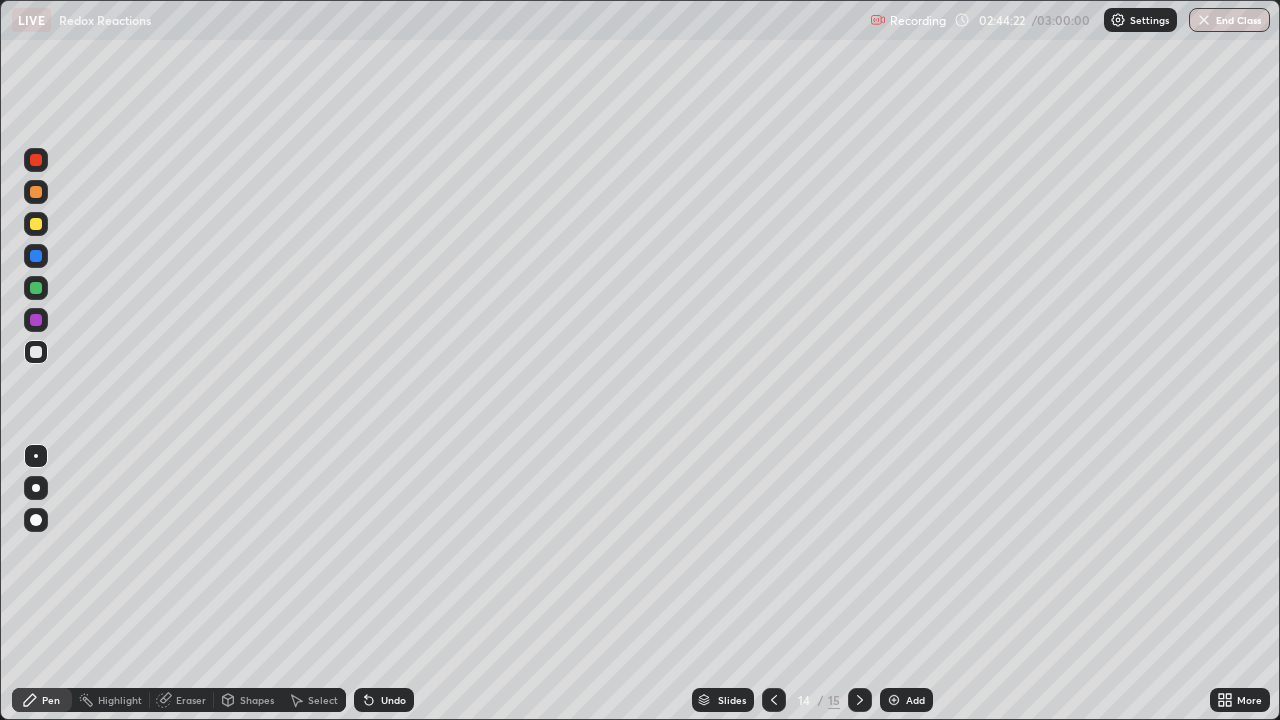 click 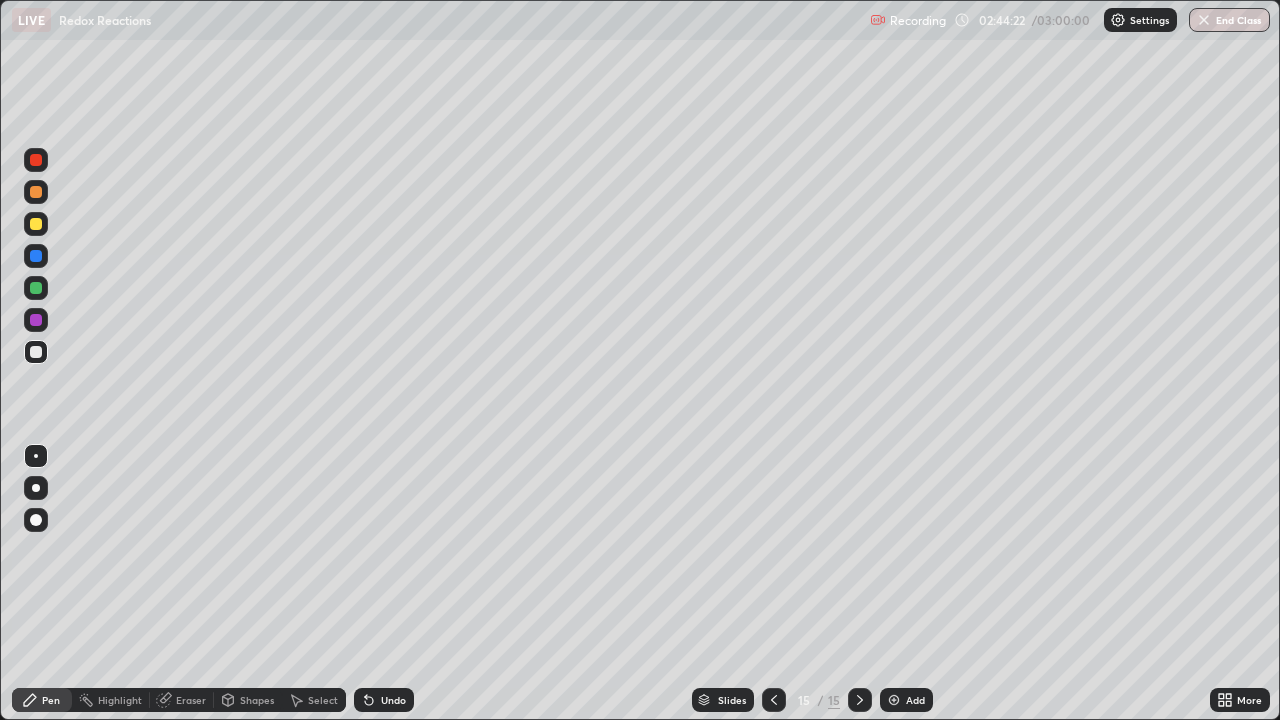 click 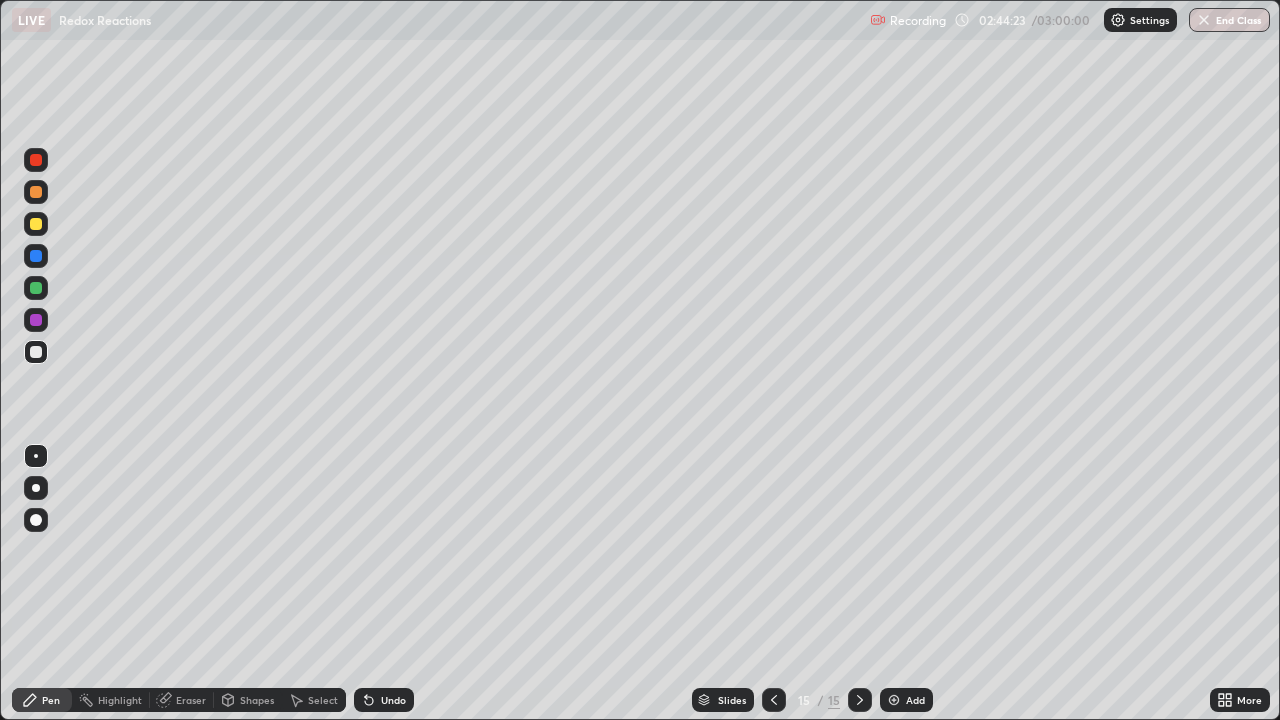 click on "Add" at bounding box center [906, 700] 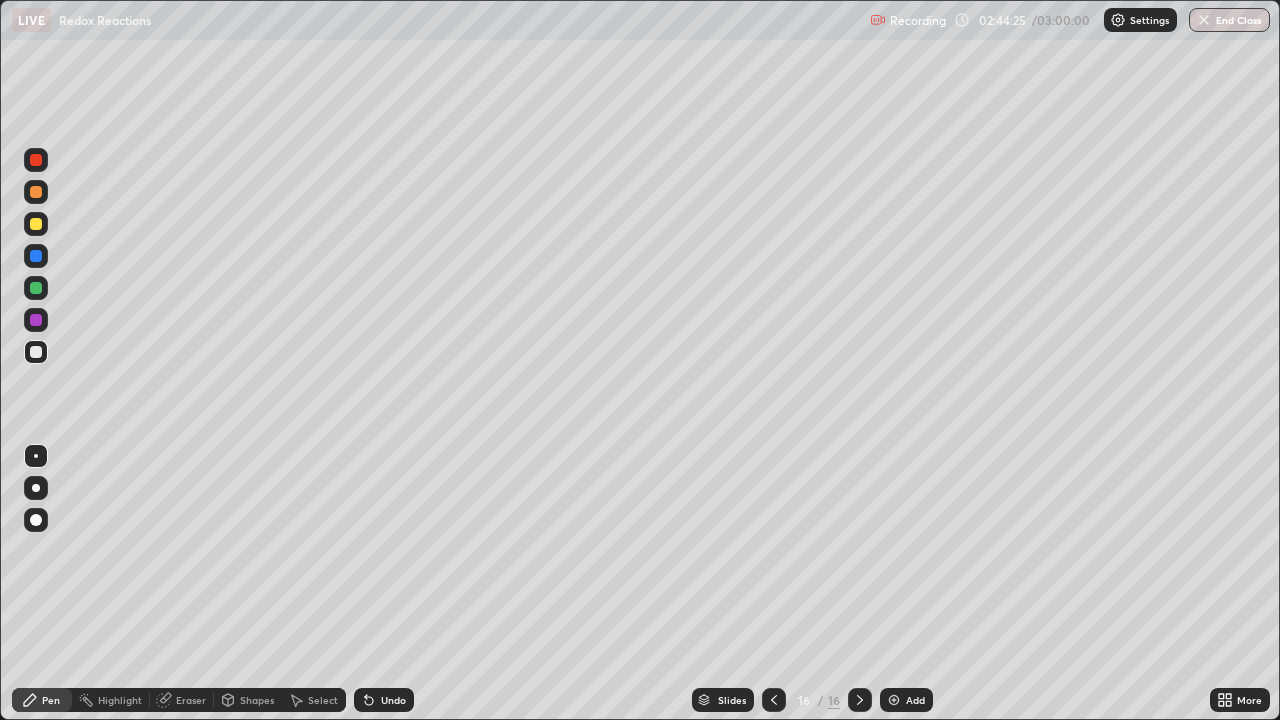 click 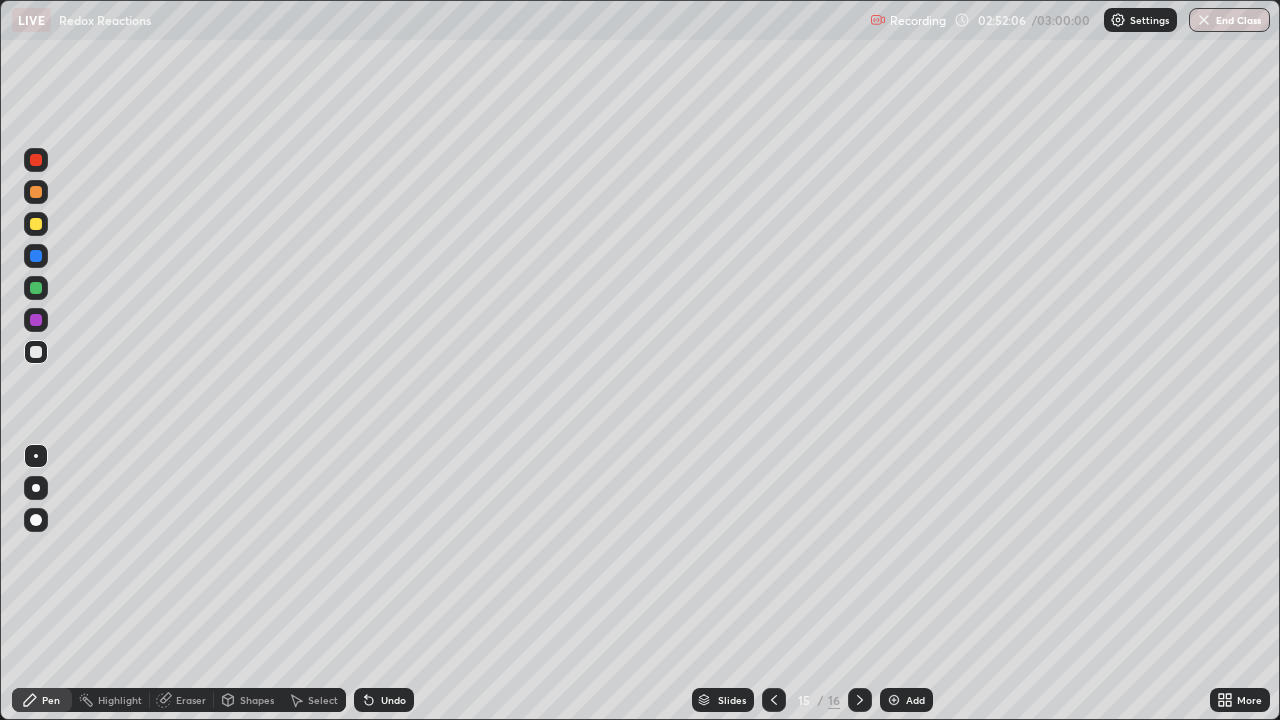 click at bounding box center [1204, 20] 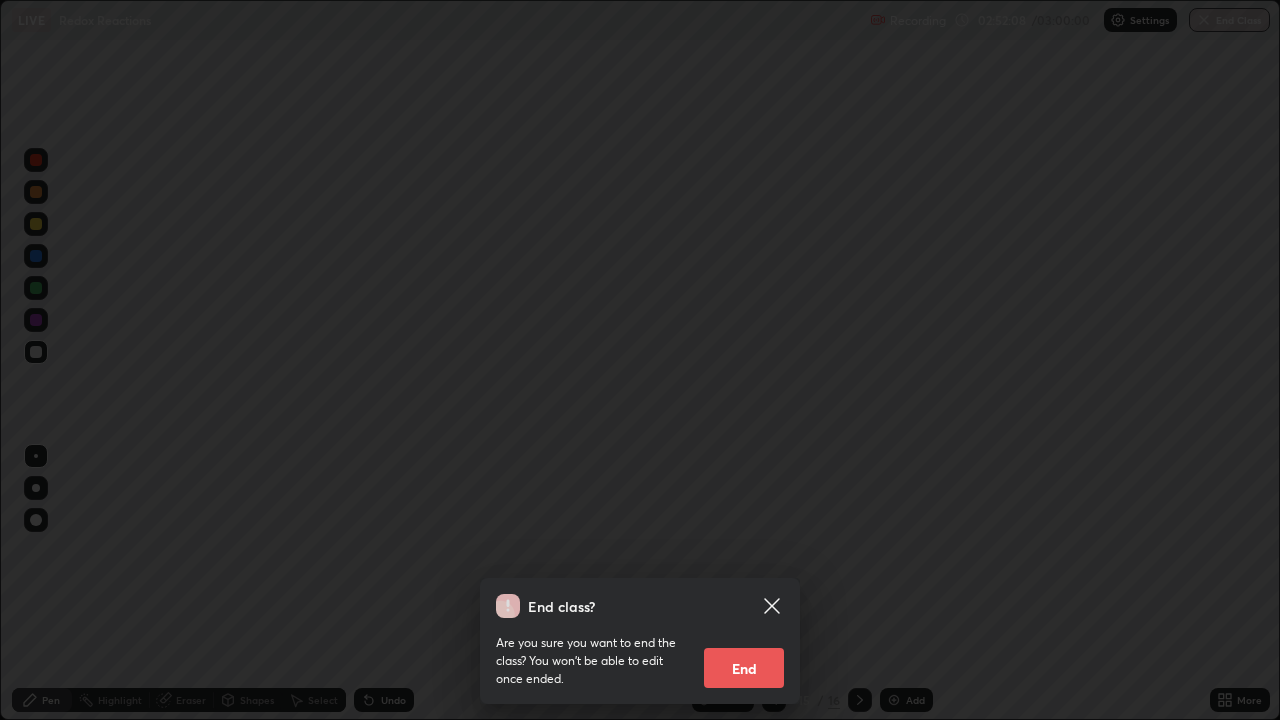 click on "End" at bounding box center [744, 668] 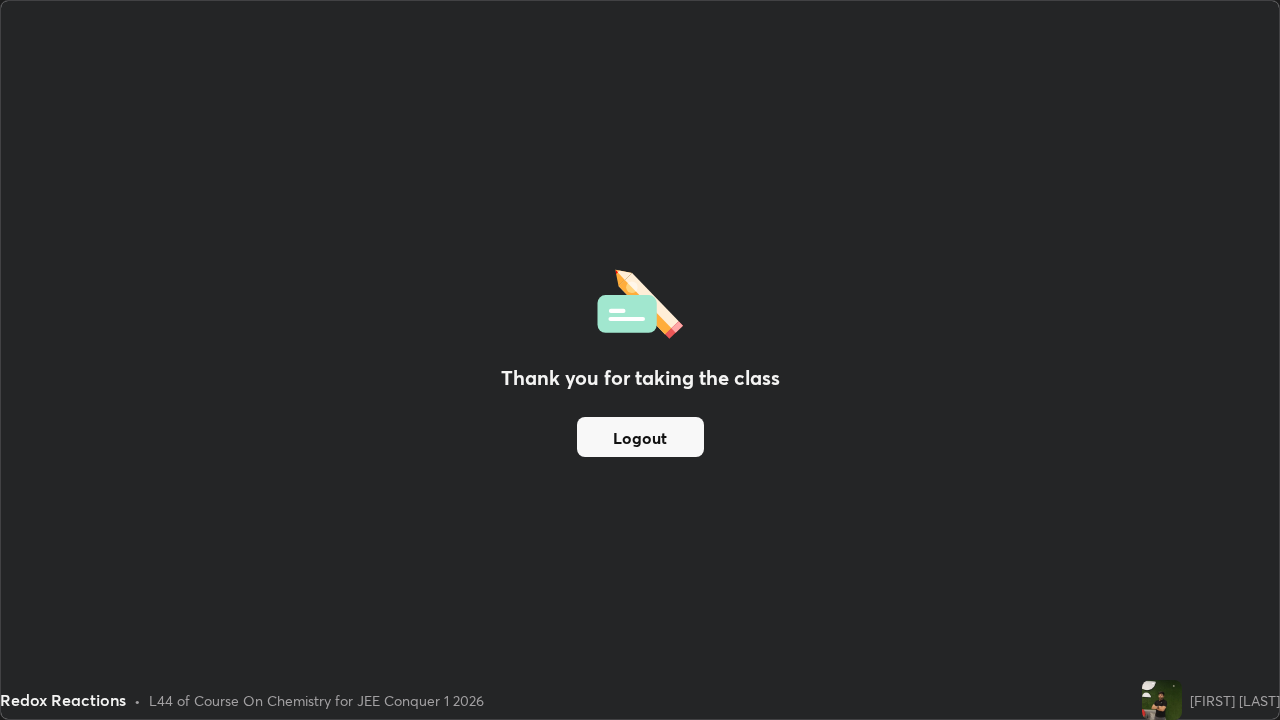 click on "Thank you for taking the class Logout" at bounding box center (640, 360) 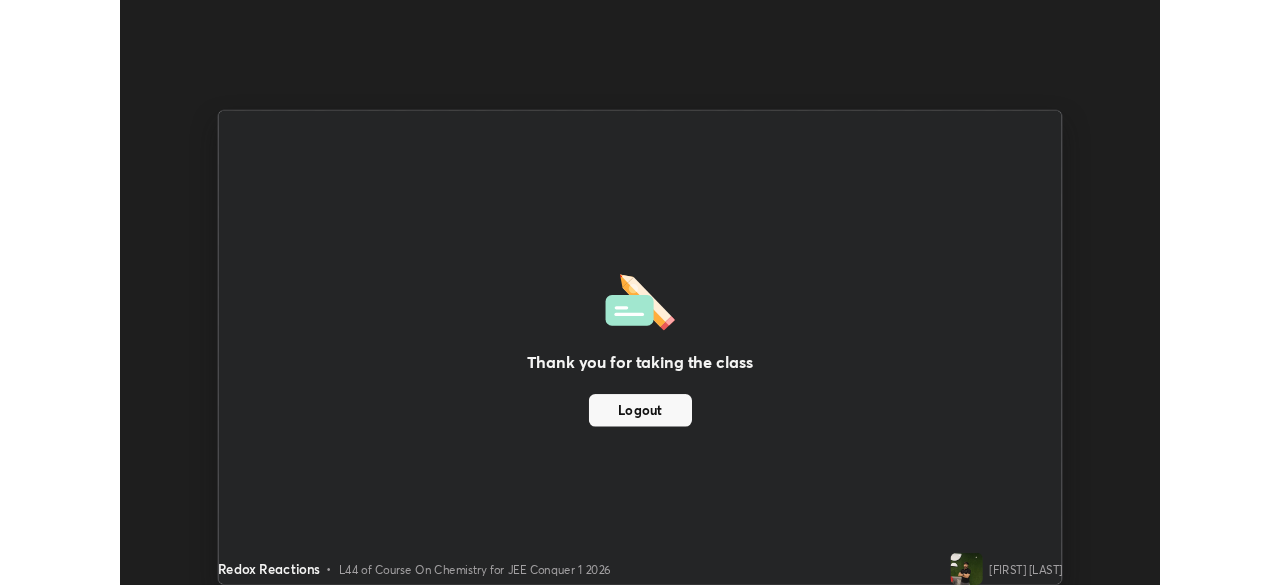 scroll, scrollTop: 585, scrollLeft: 1280, axis: both 